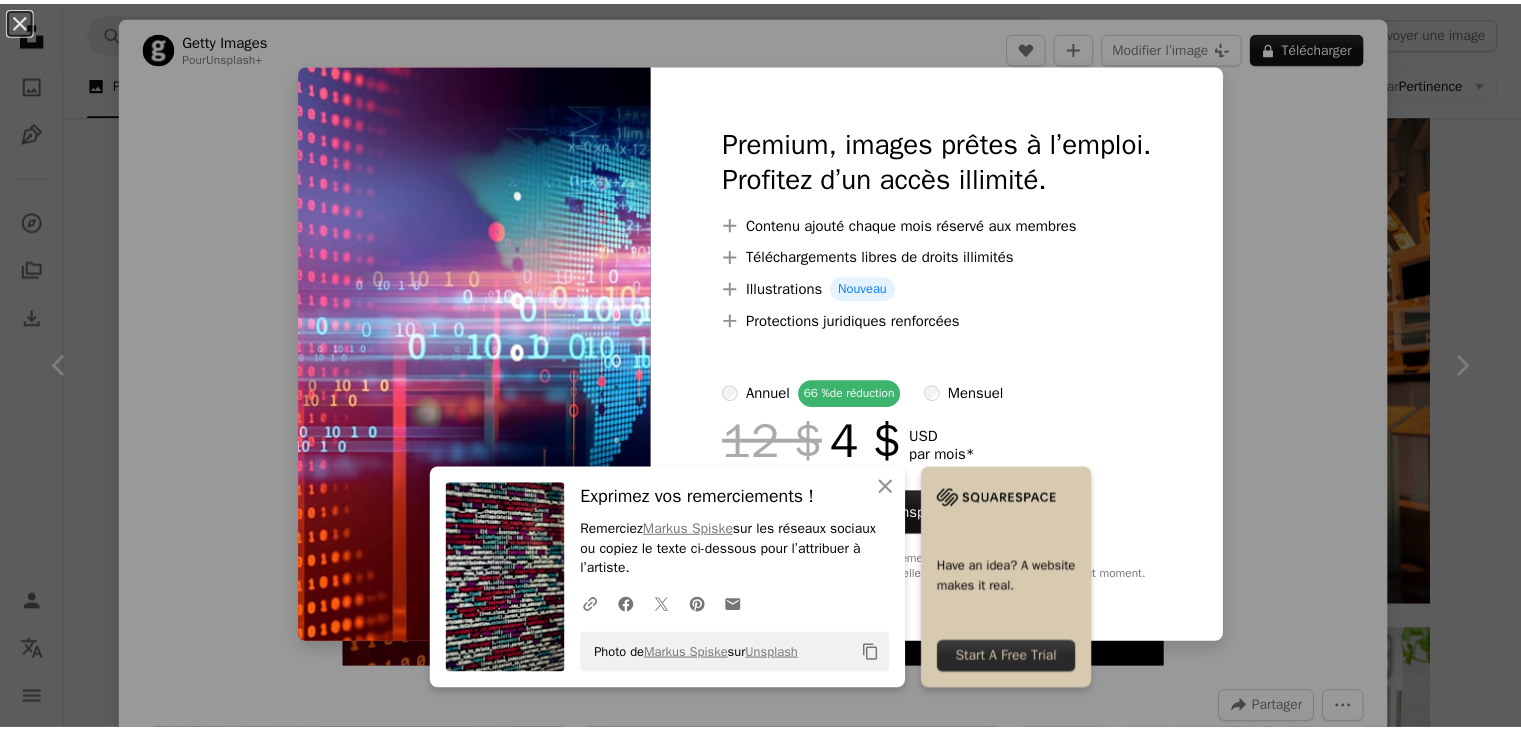 scroll, scrollTop: 4056, scrollLeft: 0, axis: vertical 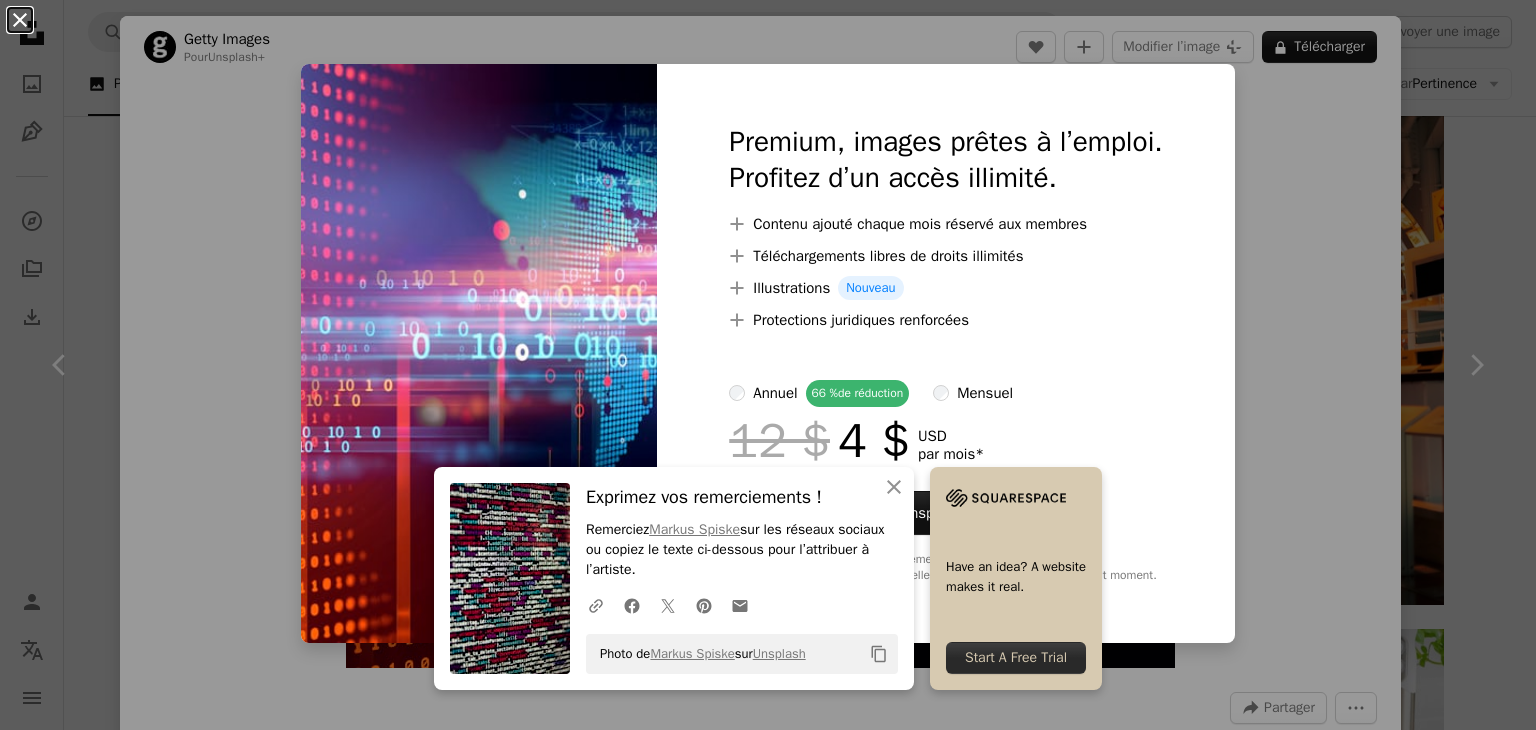 click on "An X shape" at bounding box center (20, 20) 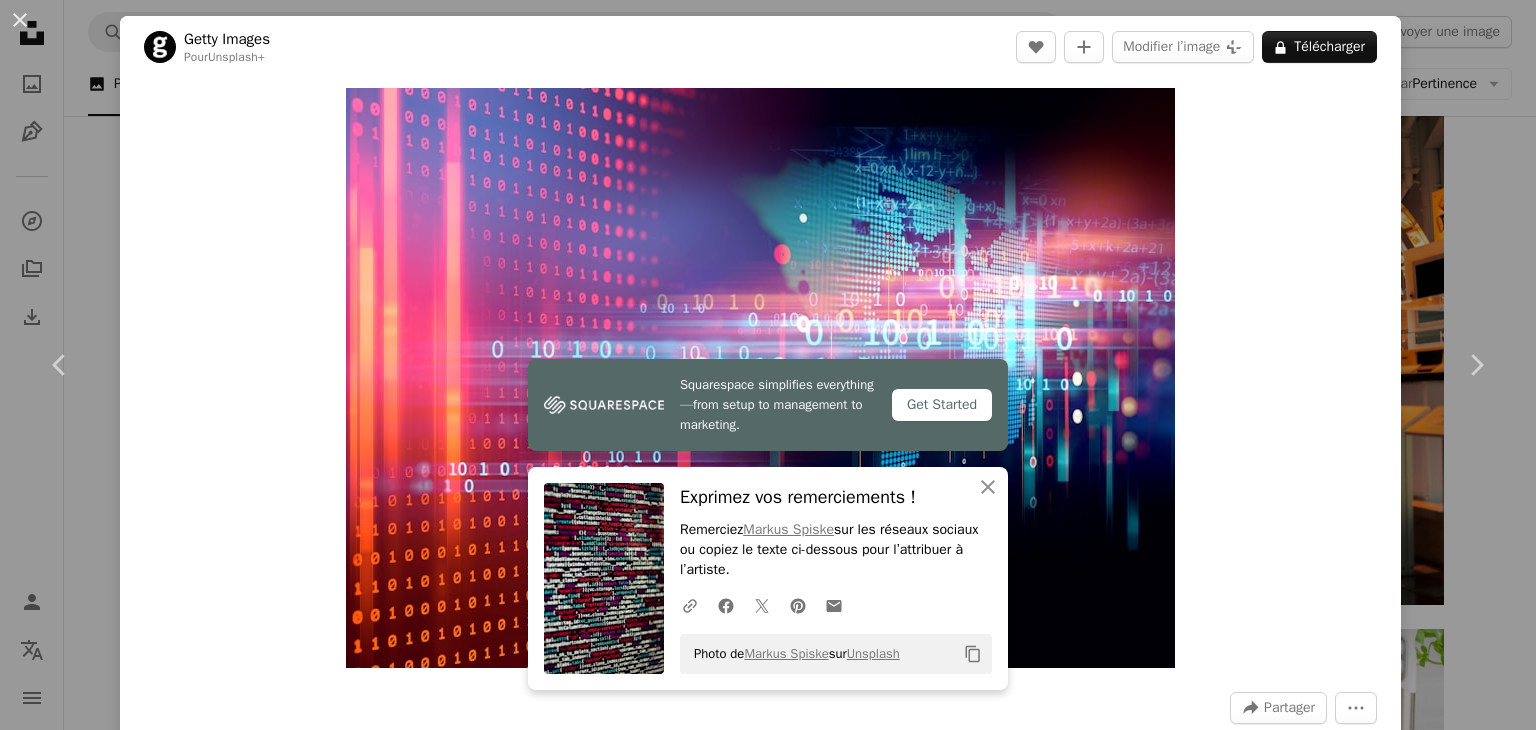 click on "An X shape" at bounding box center (20, 20) 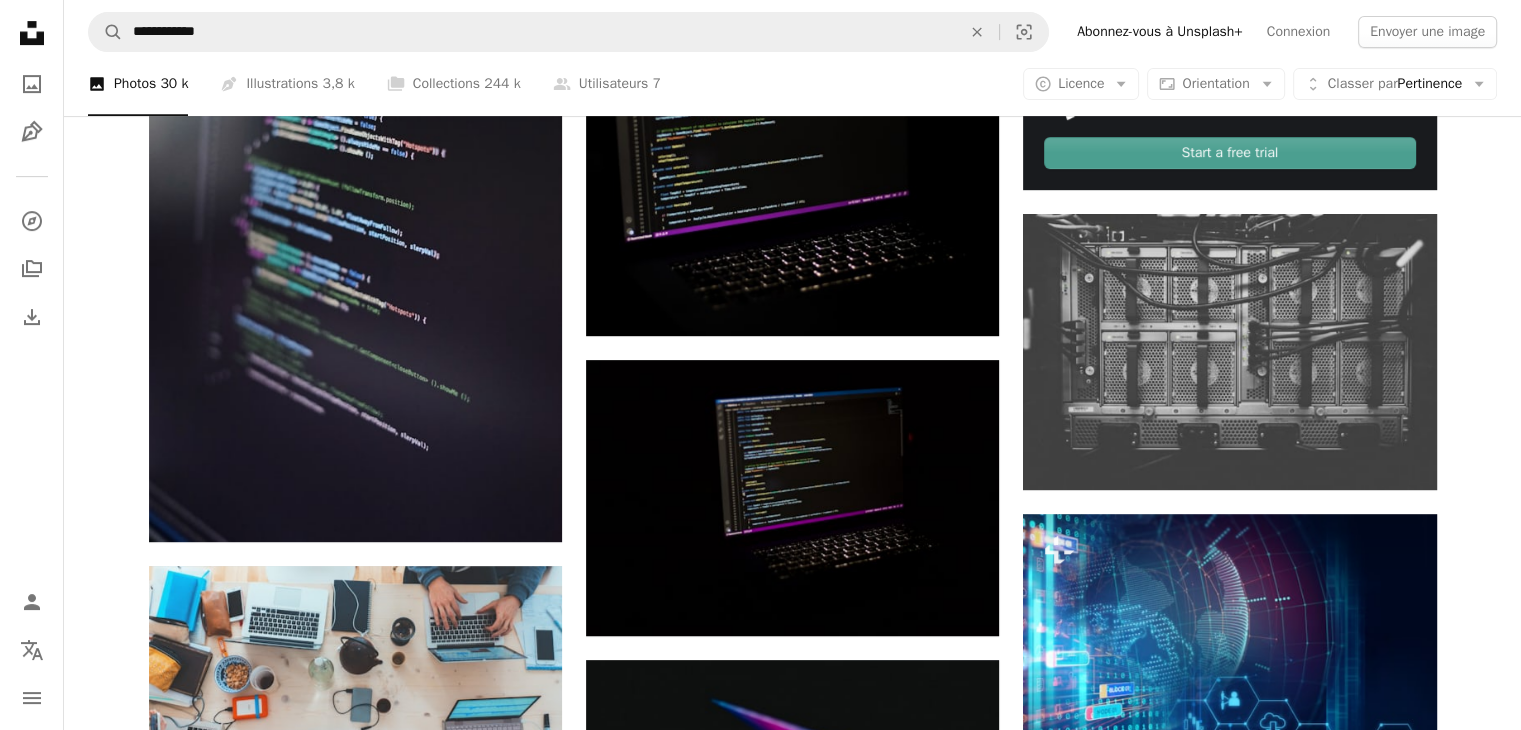 scroll, scrollTop: 0, scrollLeft: 0, axis: both 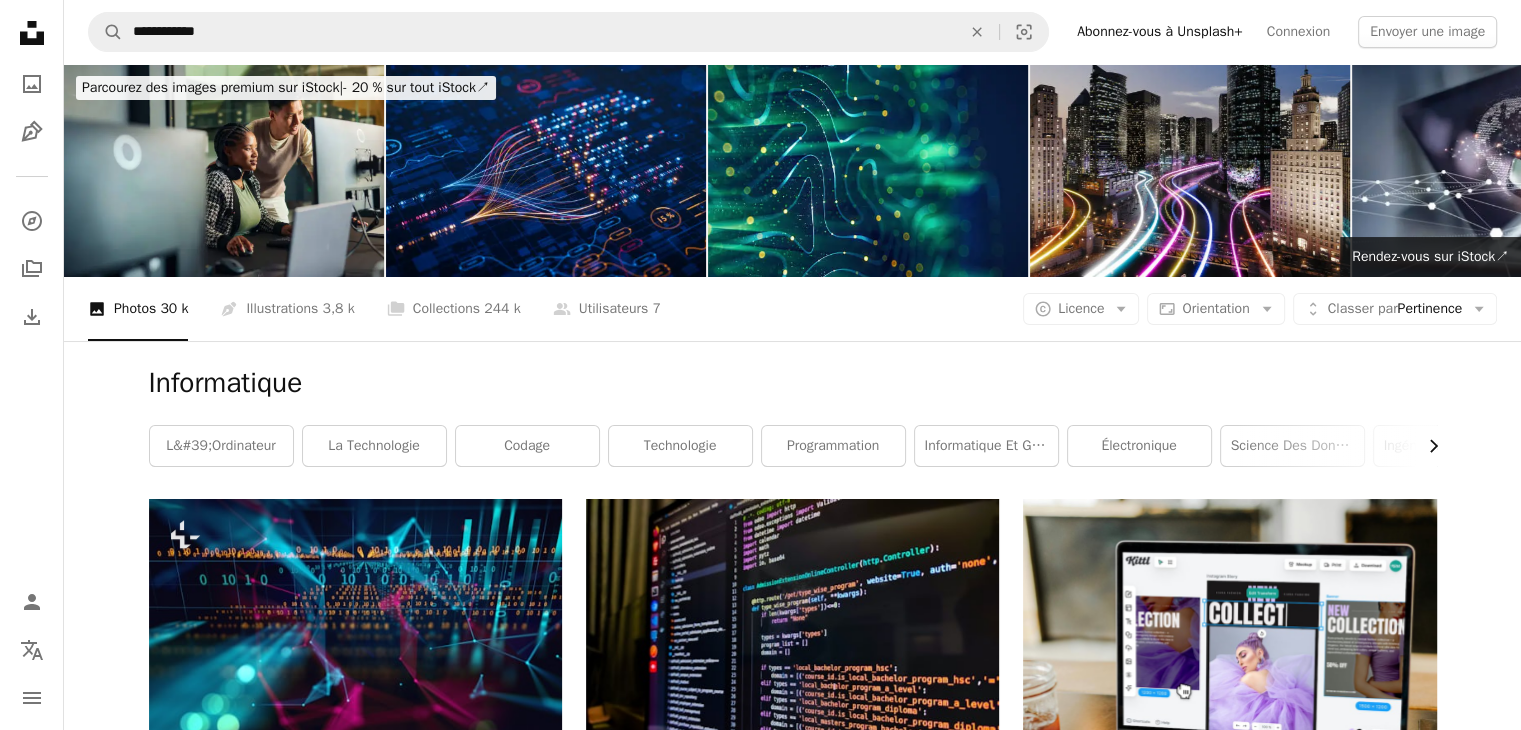 click on "Chevron right" 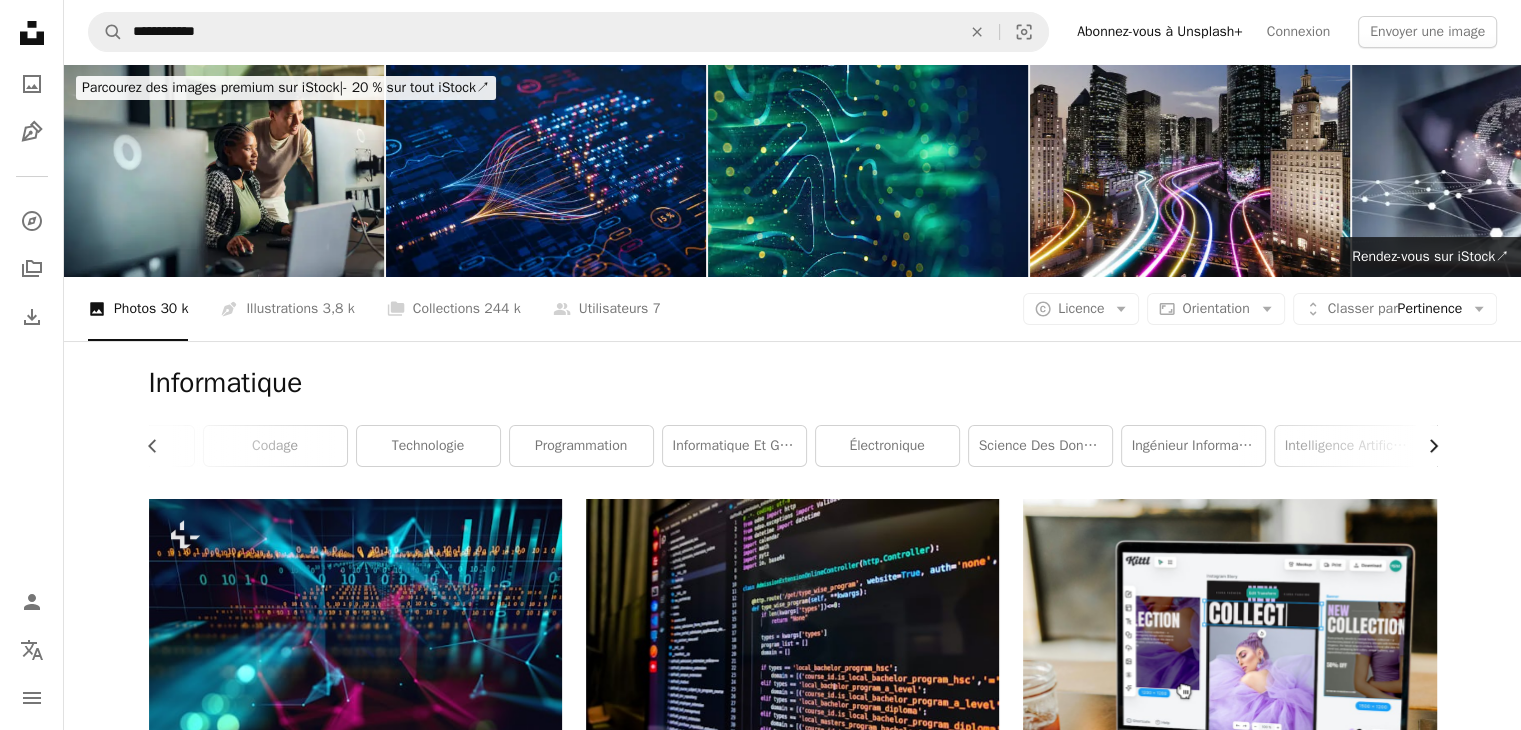 scroll, scrollTop: 0, scrollLeft: 300, axis: horizontal 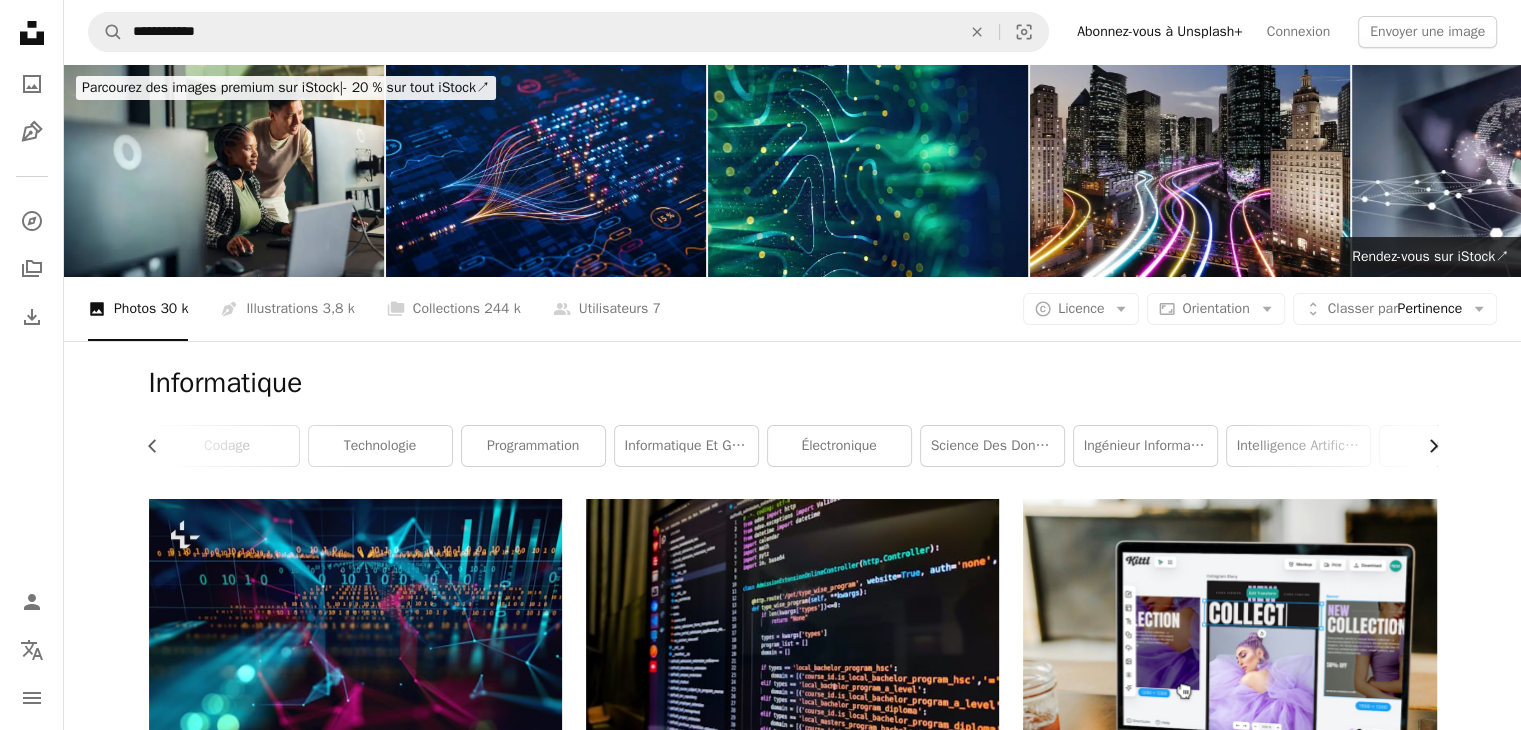click on "Chevron right" 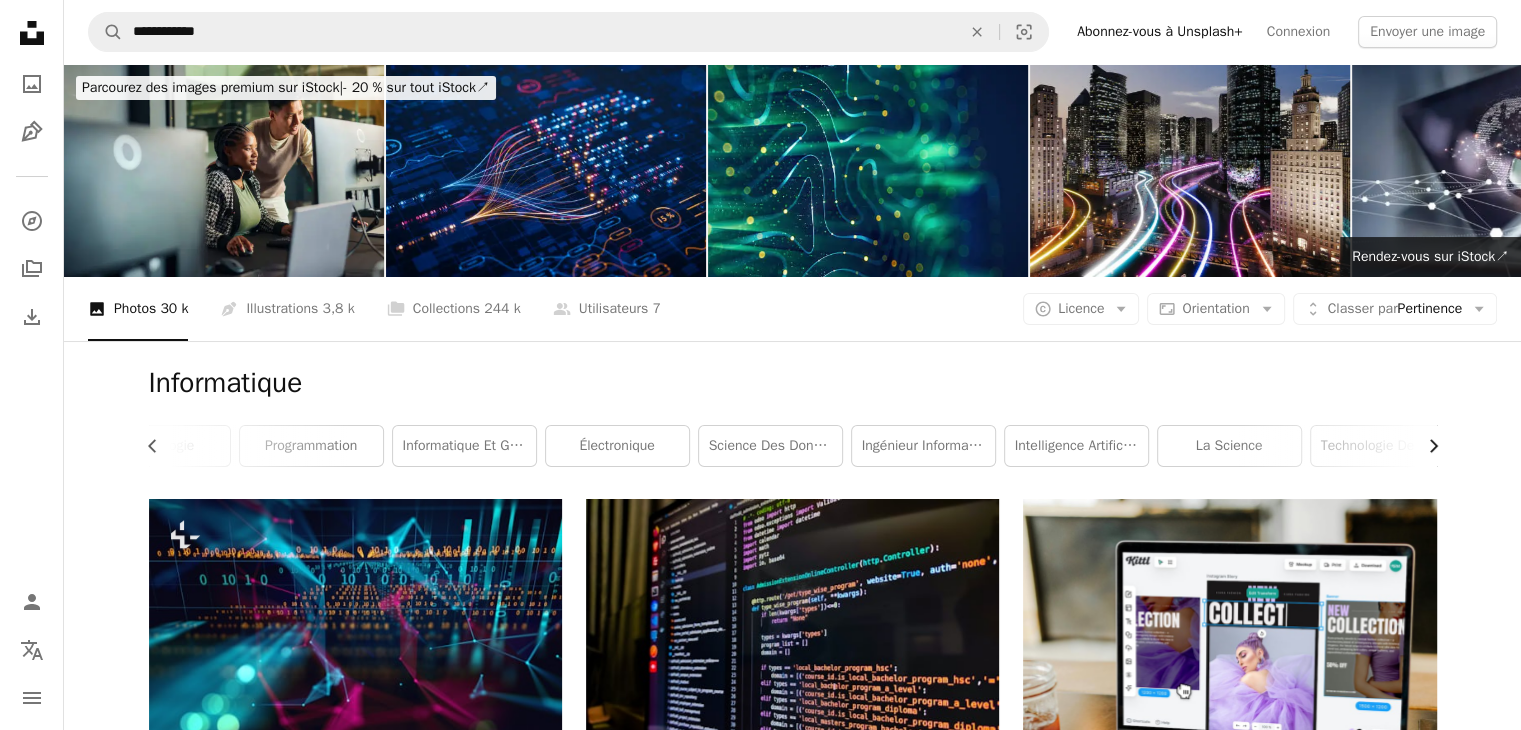 scroll, scrollTop: 0, scrollLeft: 540, axis: horizontal 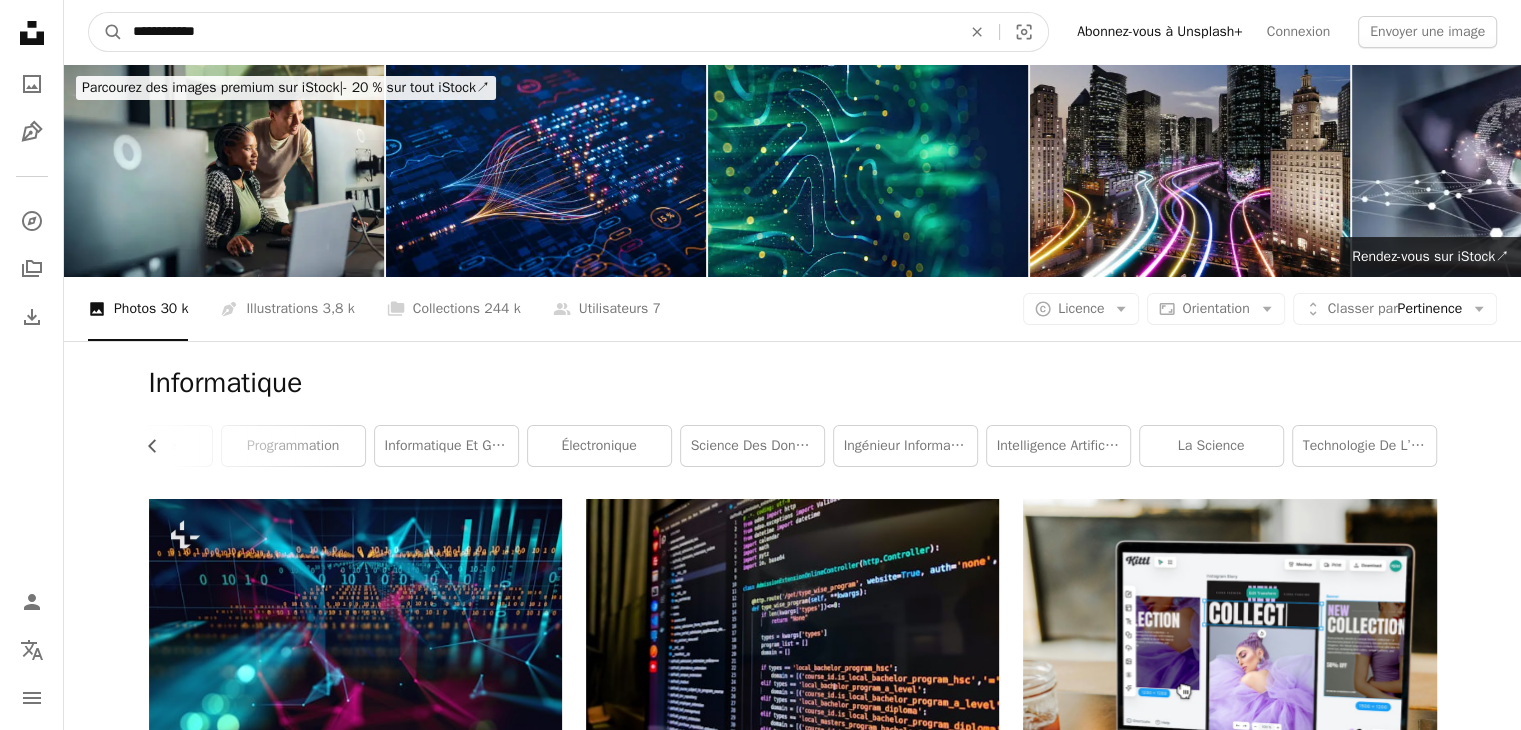 click on "**********" at bounding box center [539, 32] 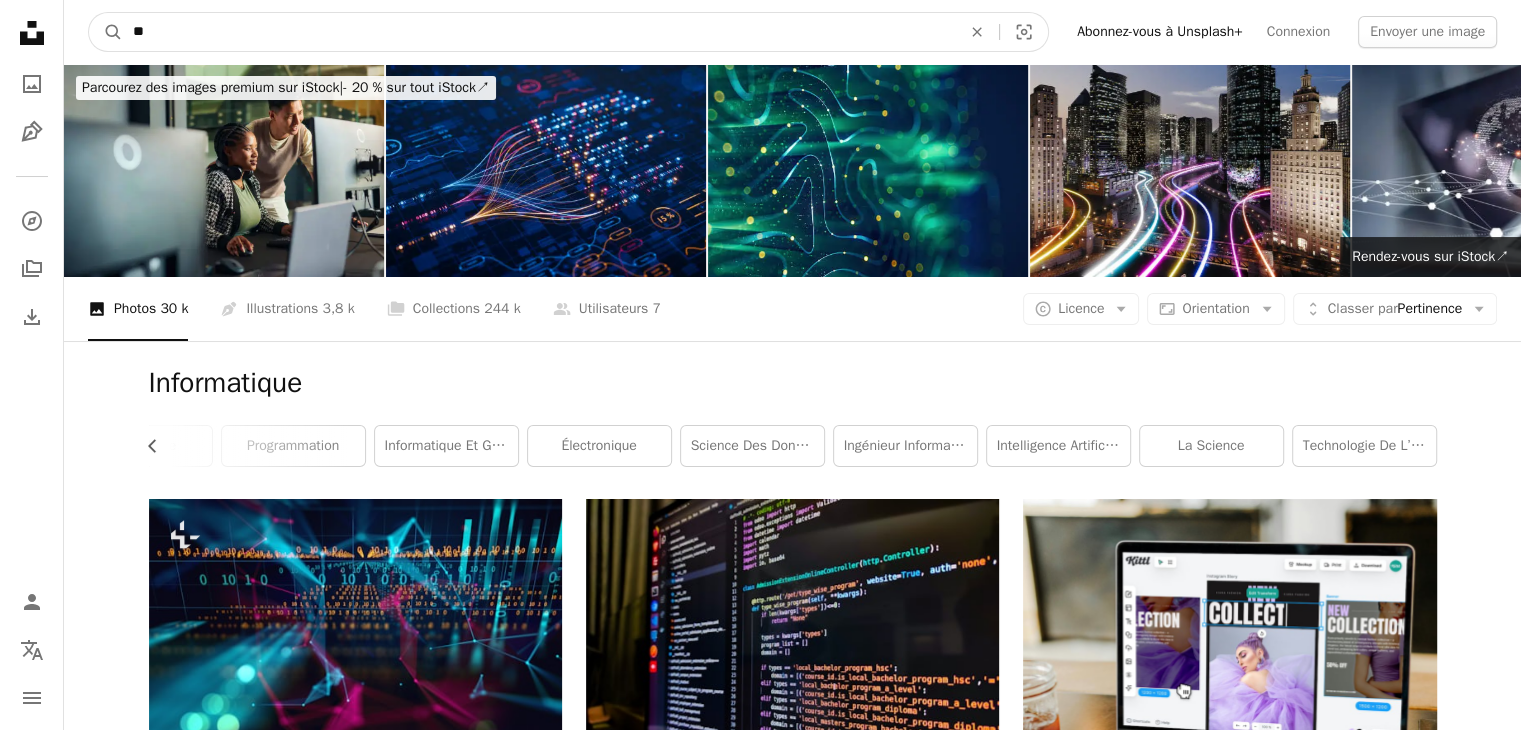 type on "*" 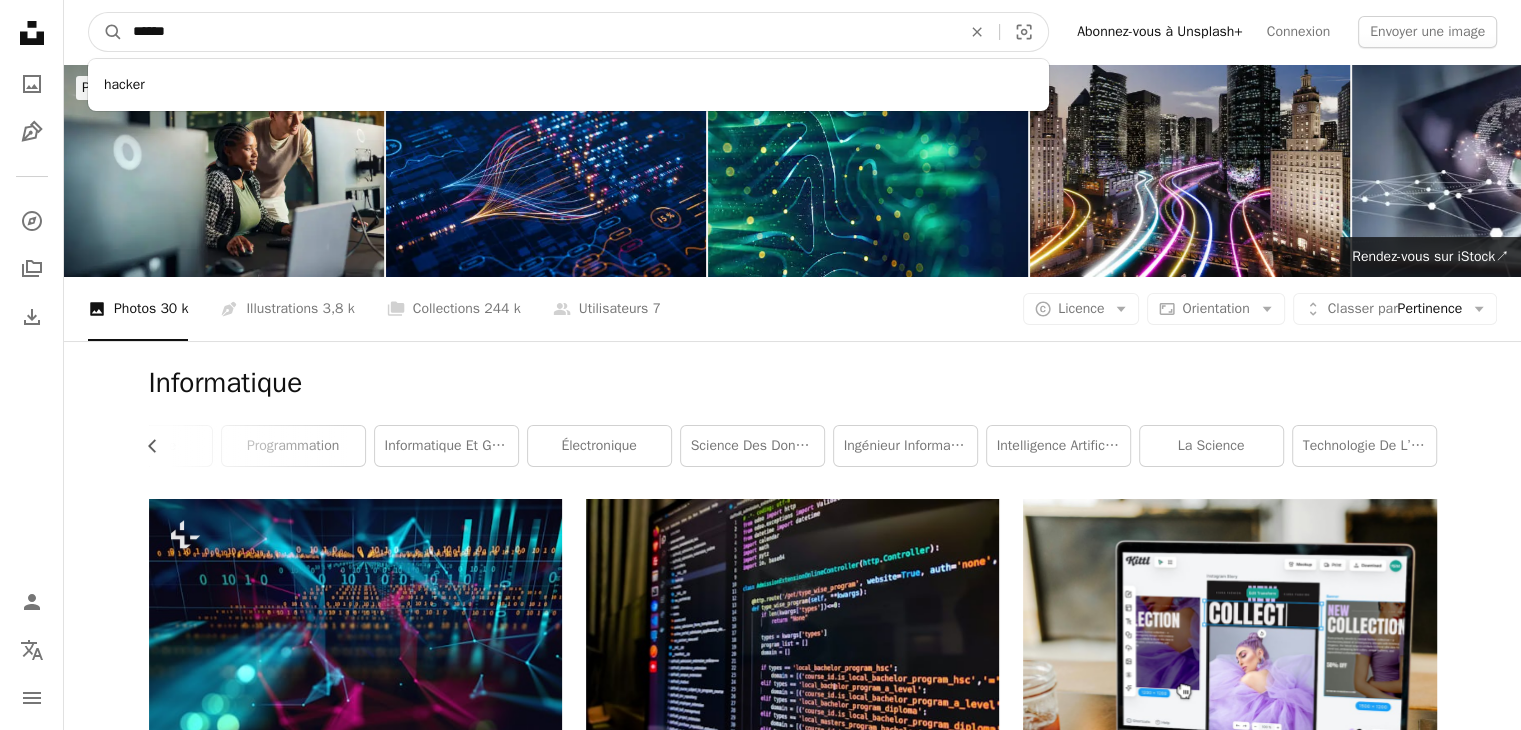 type on "******" 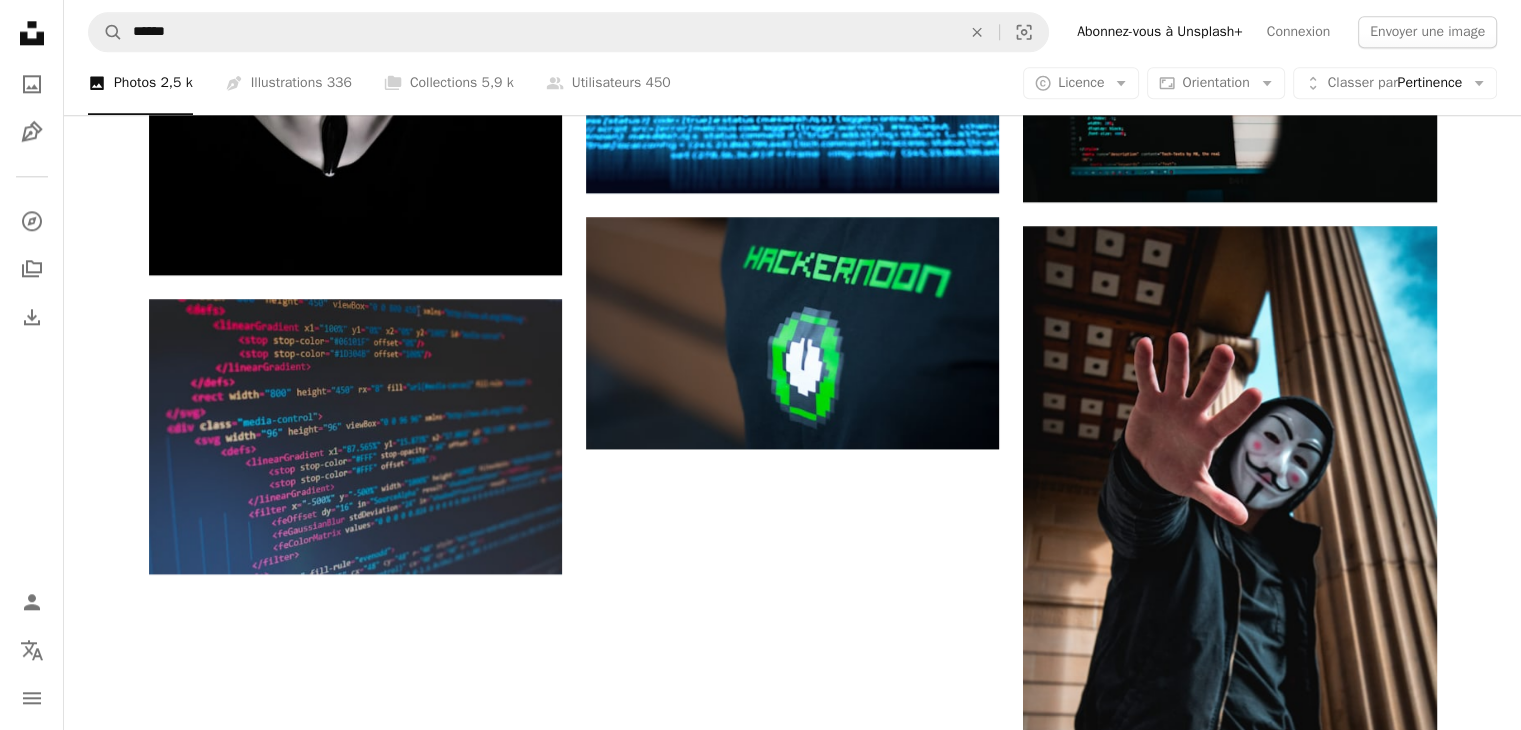scroll, scrollTop: 2432, scrollLeft: 0, axis: vertical 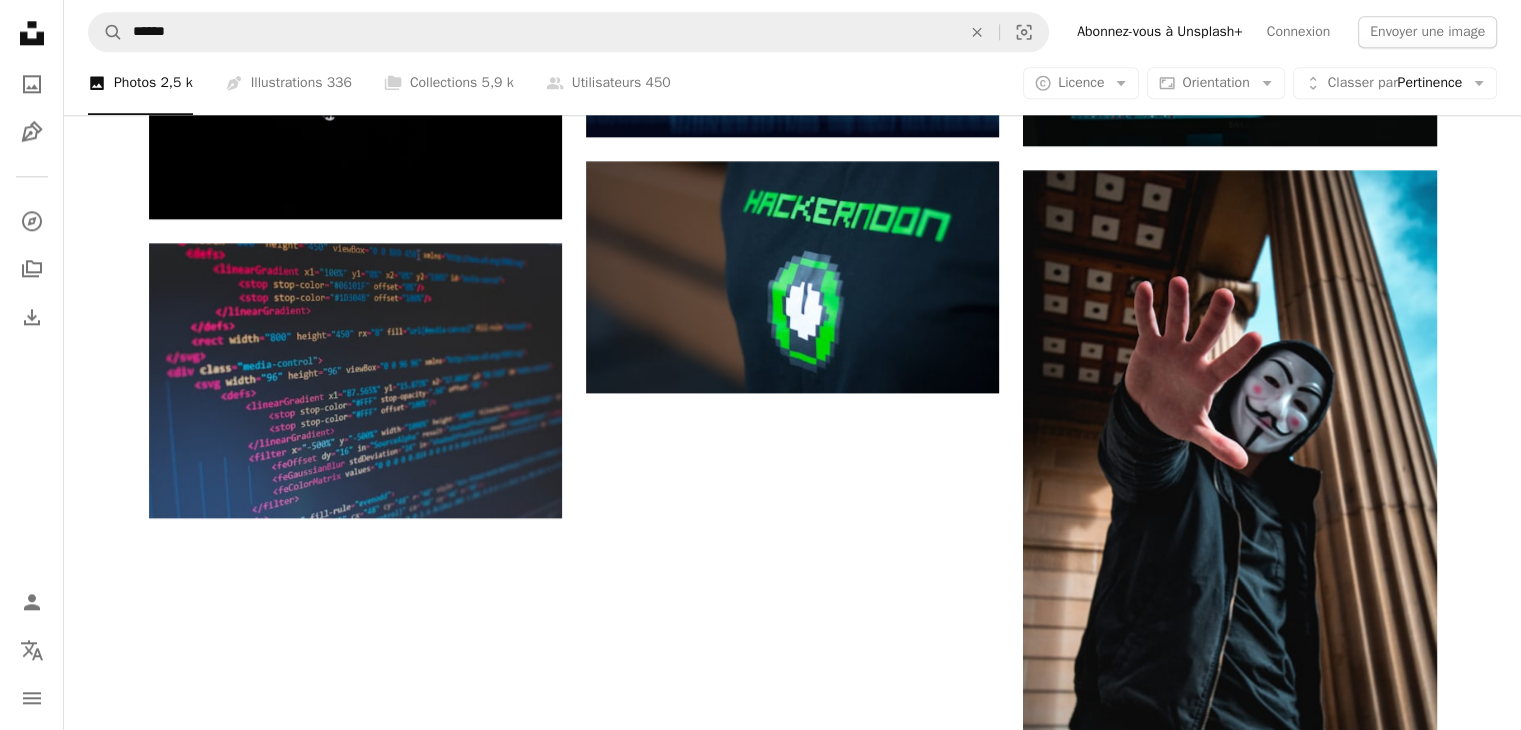 click on "Plus de résultats" at bounding box center (793, 1776) 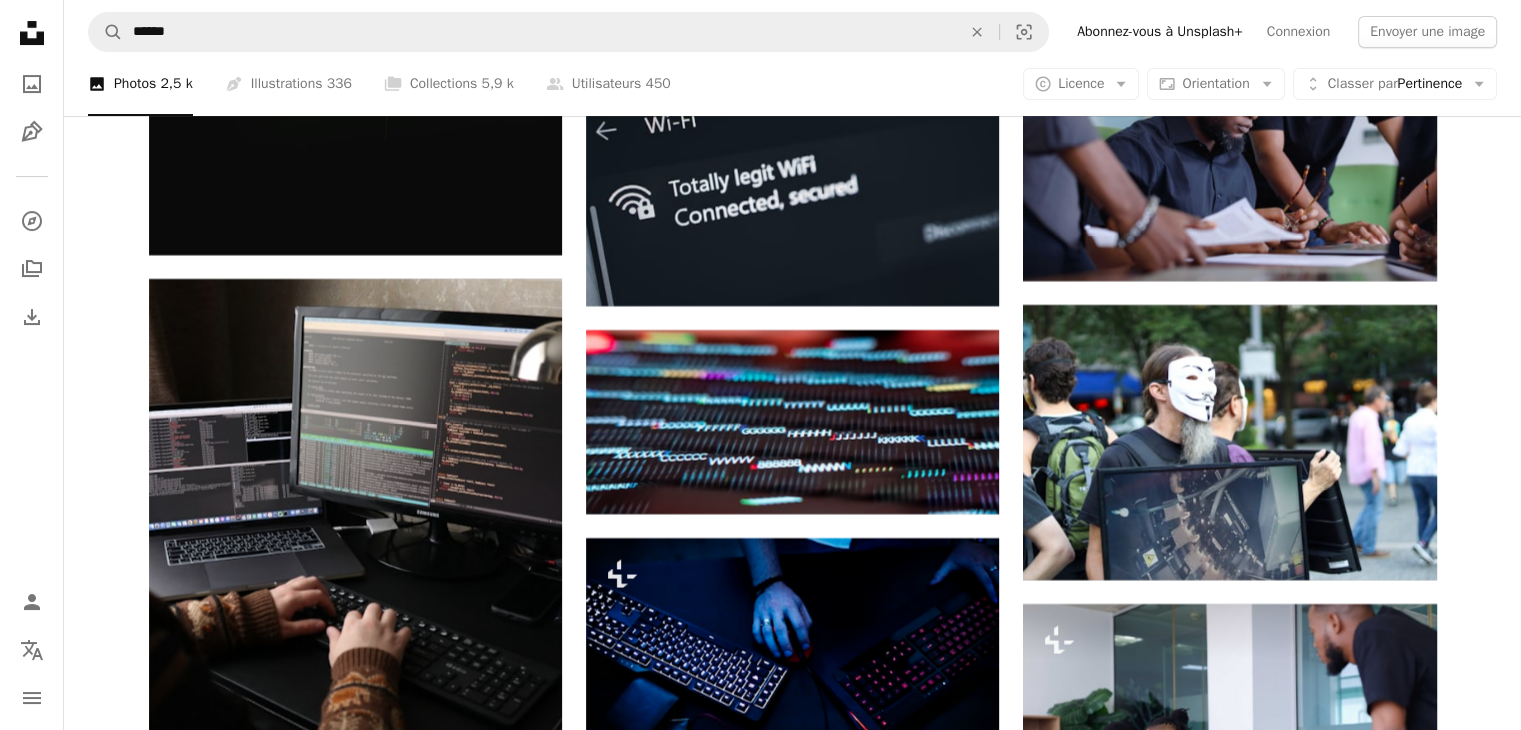 scroll, scrollTop: 16498, scrollLeft: 0, axis: vertical 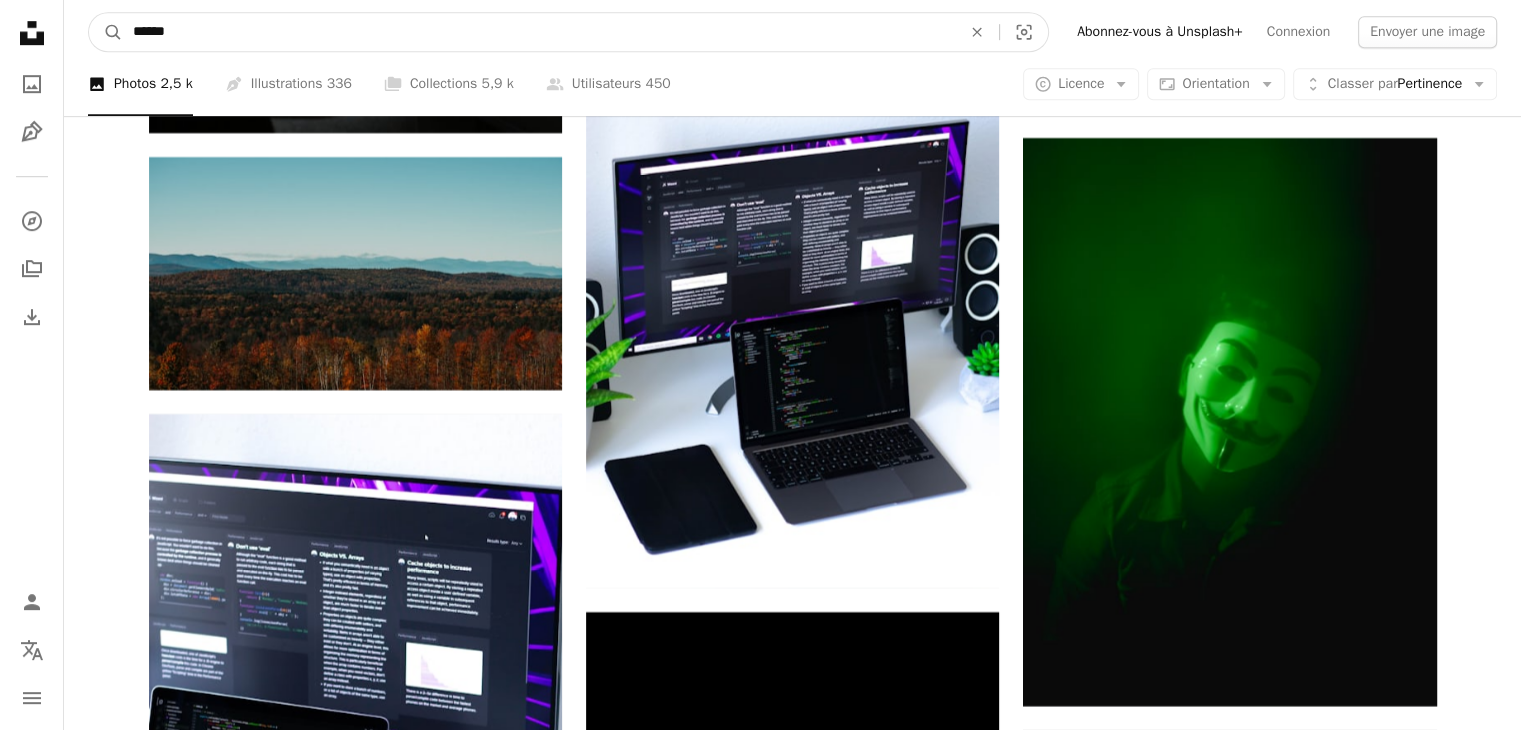 click on "******" at bounding box center [539, 32] 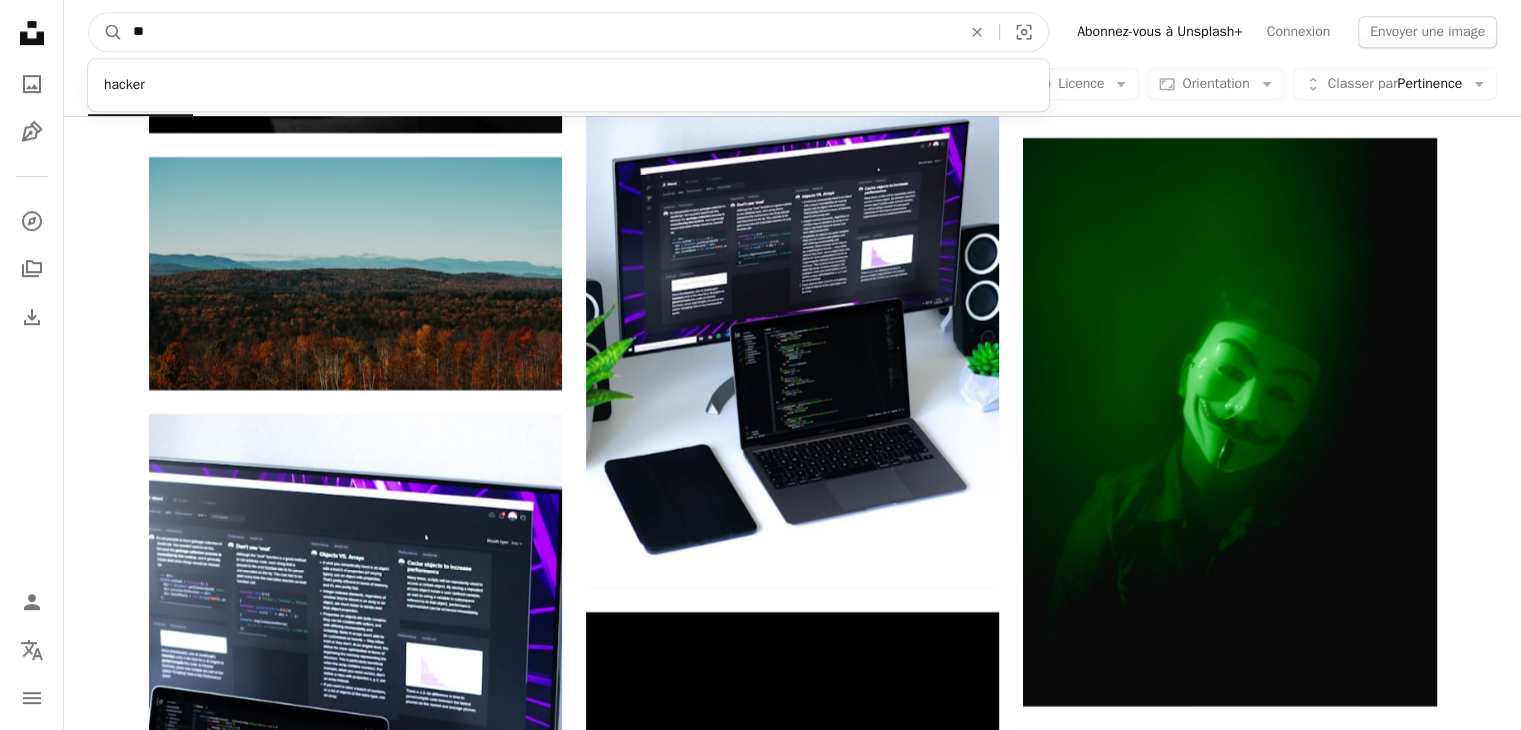 type on "*" 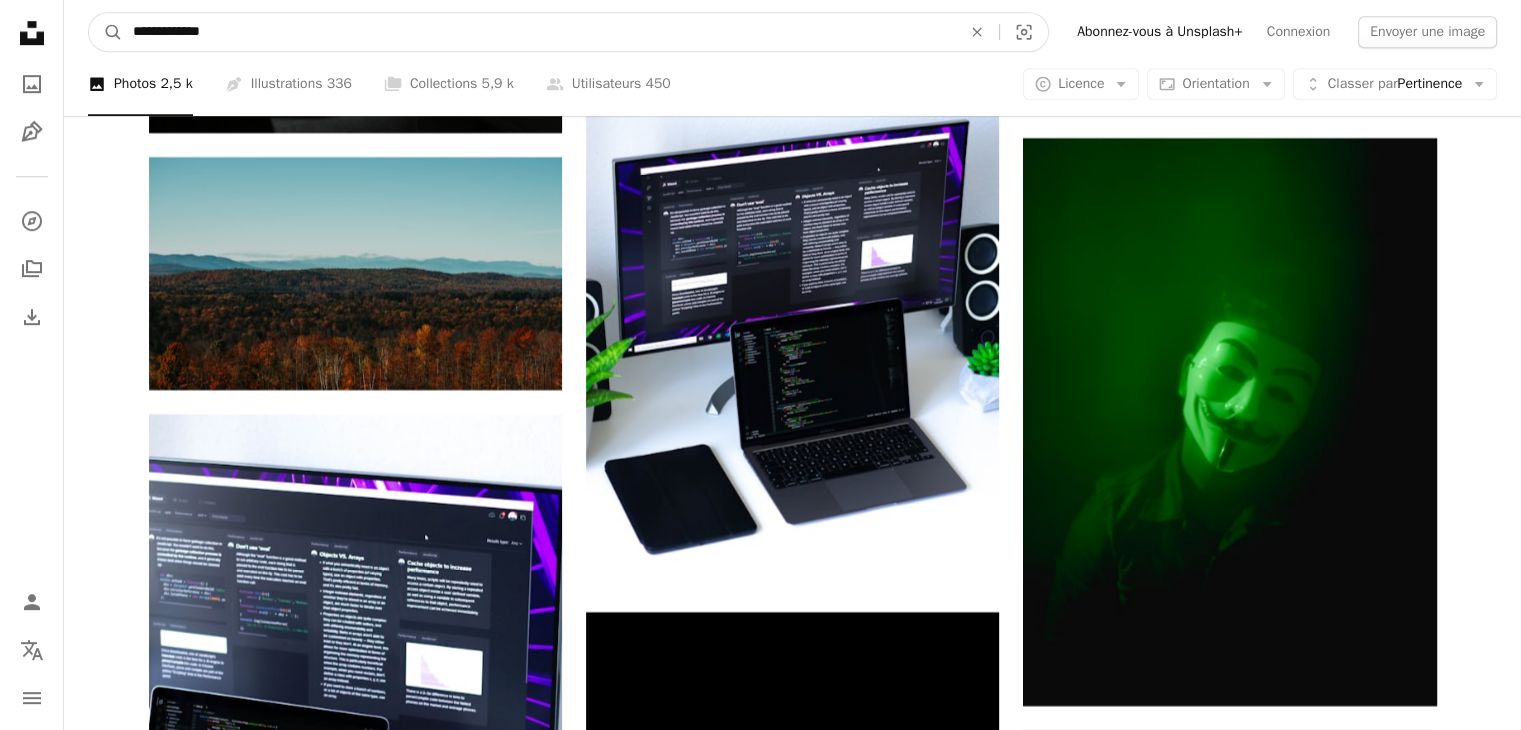 type on "**********" 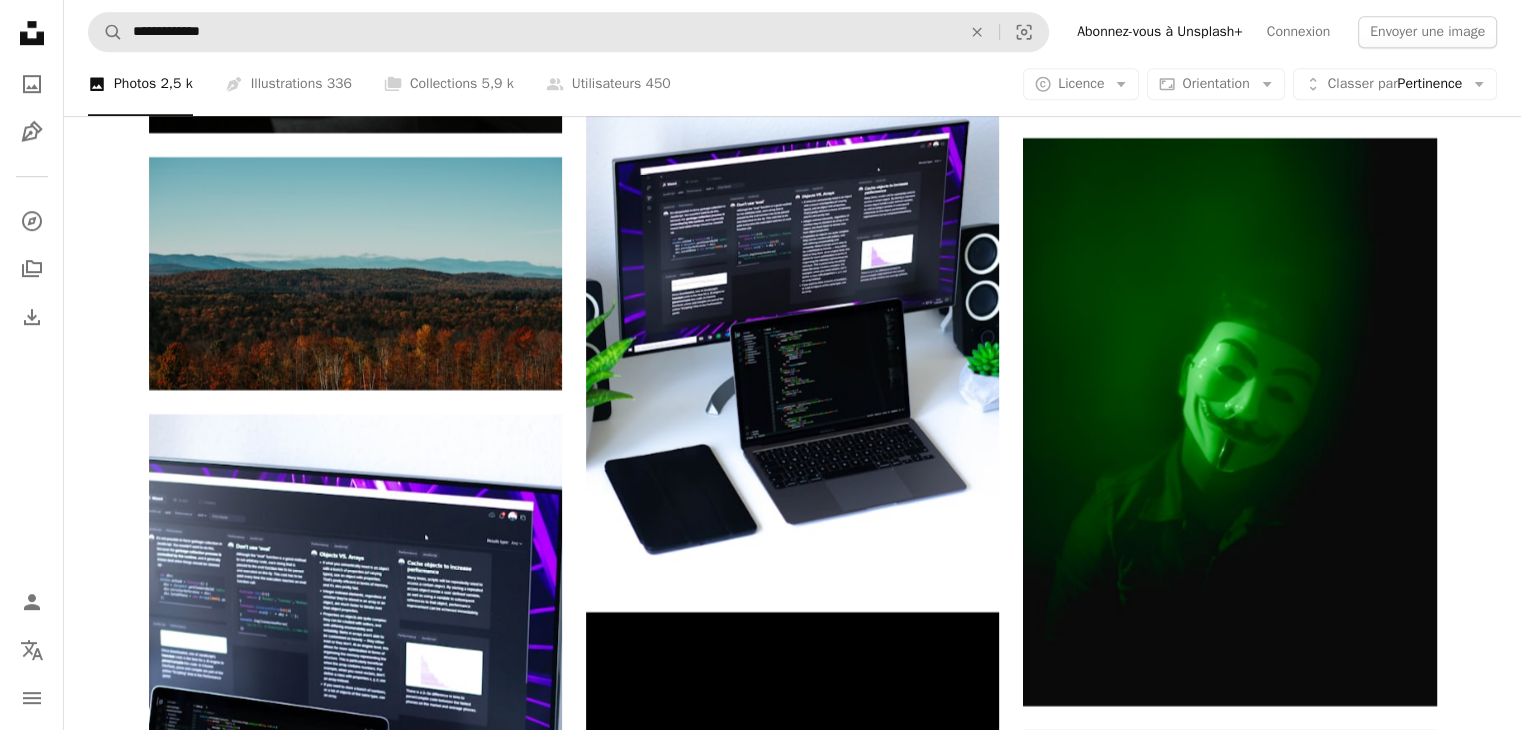 scroll, scrollTop: 0, scrollLeft: 0, axis: both 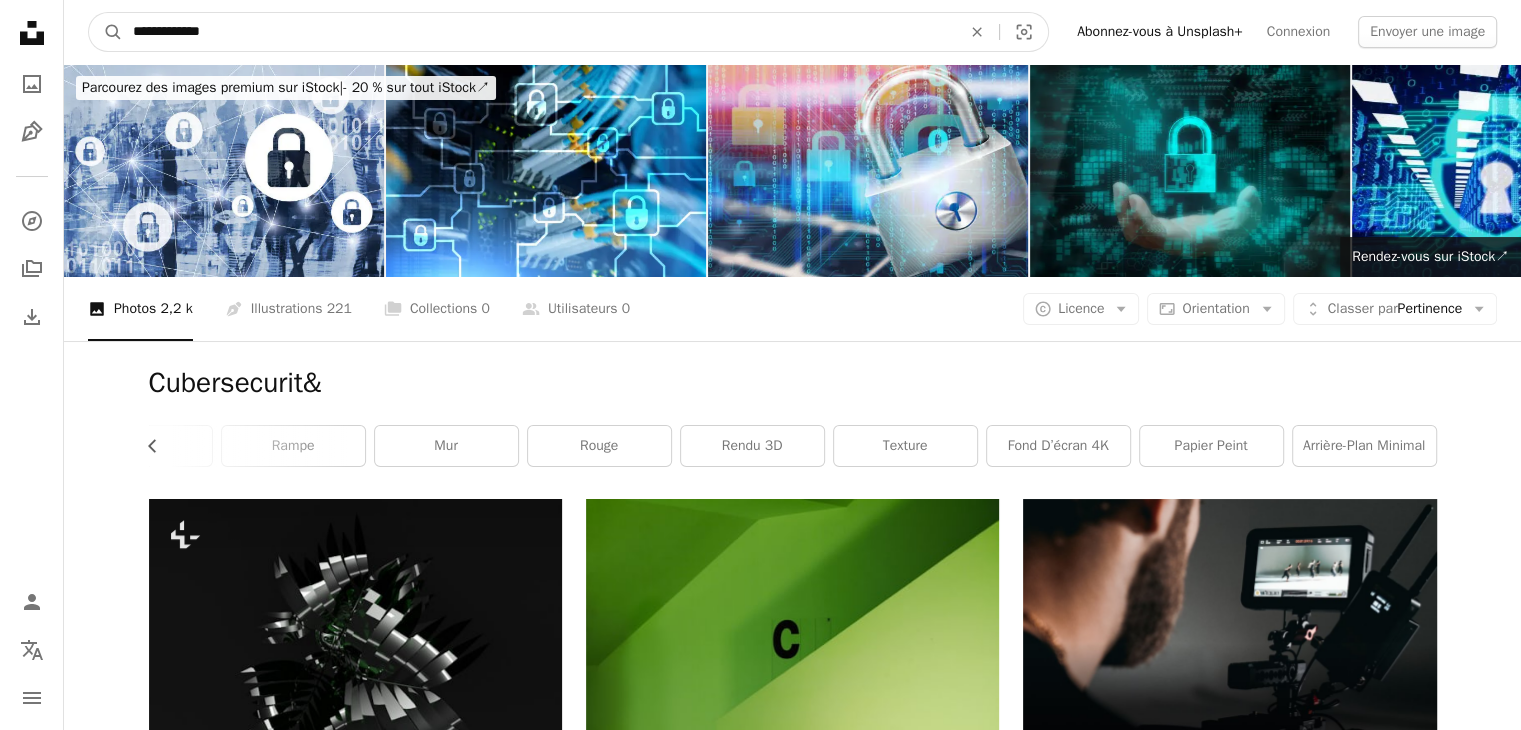 click on "**********" at bounding box center [539, 32] 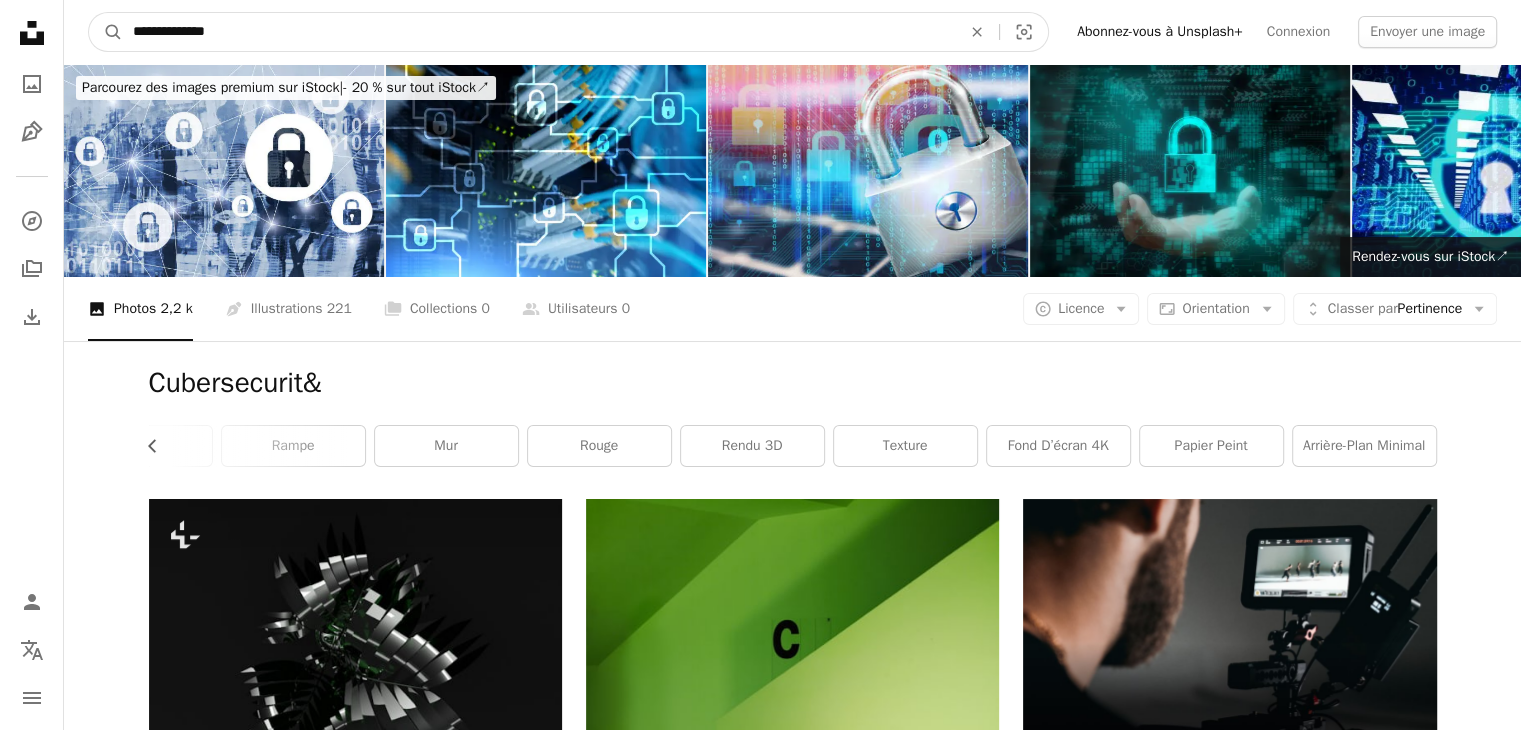 type on "**********" 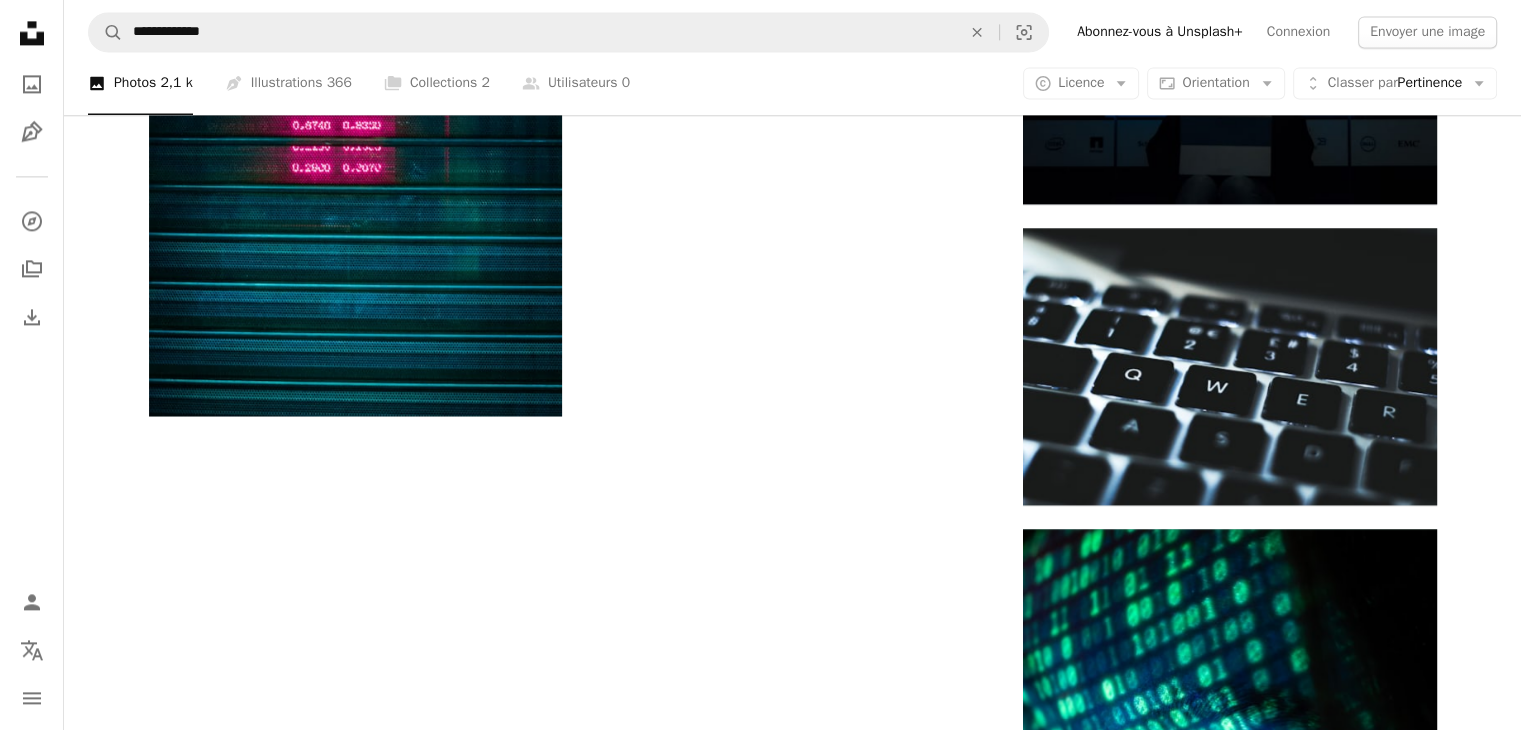 scroll, scrollTop: 2936, scrollLeft: 0, axis: vertical 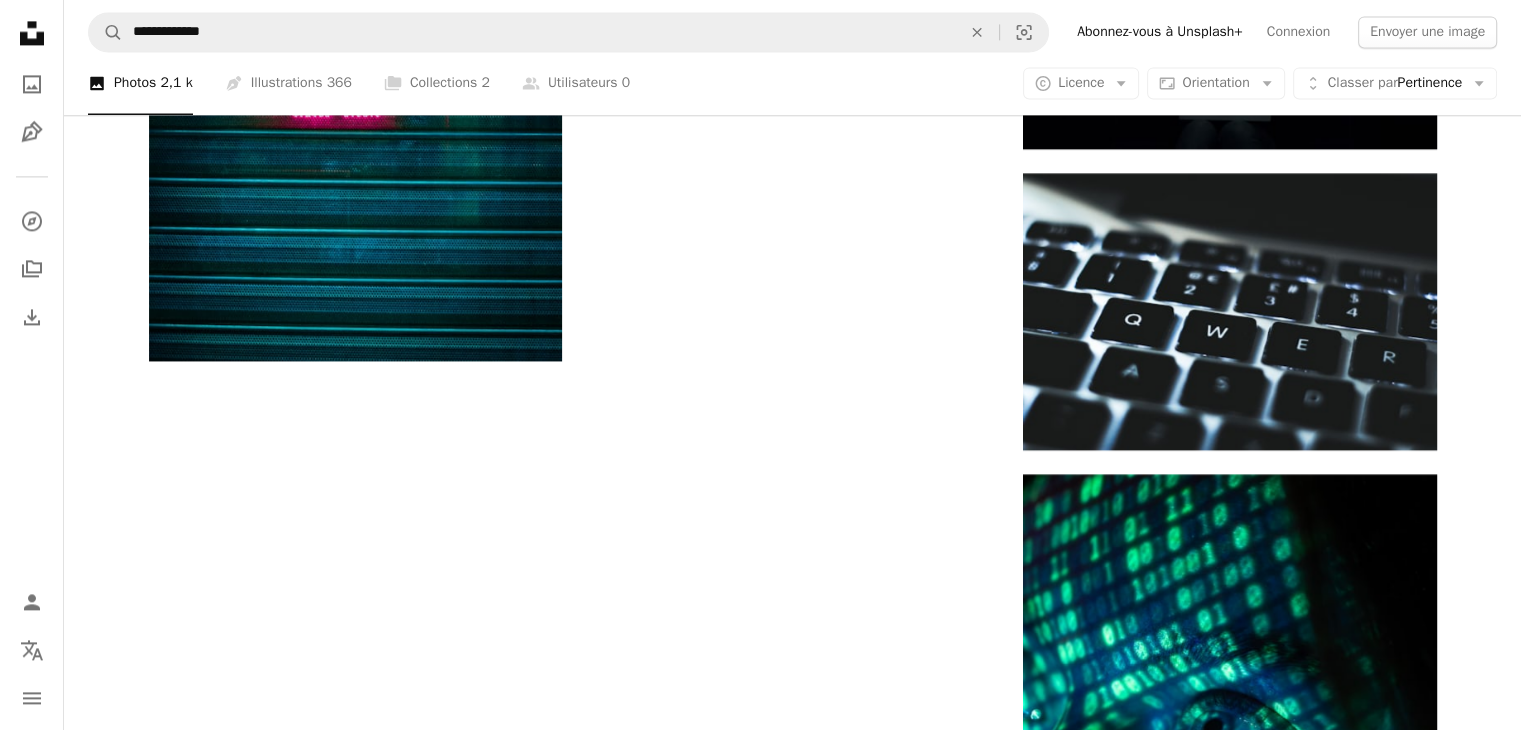 click on "Plus de résultats" at bounding box center (793, 1712) 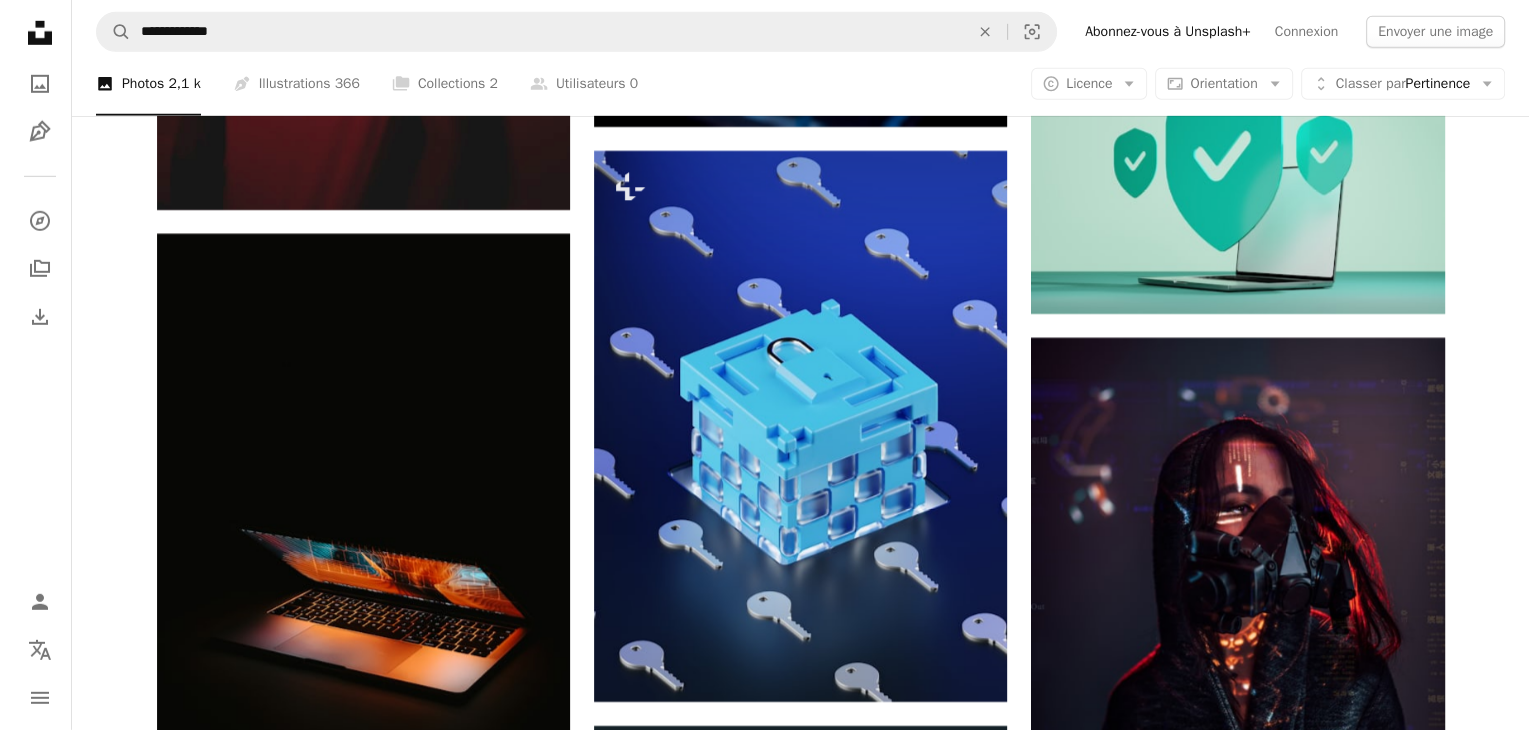scroll, scrollTop: 13770, scrollLeft: 0, axis: vertical 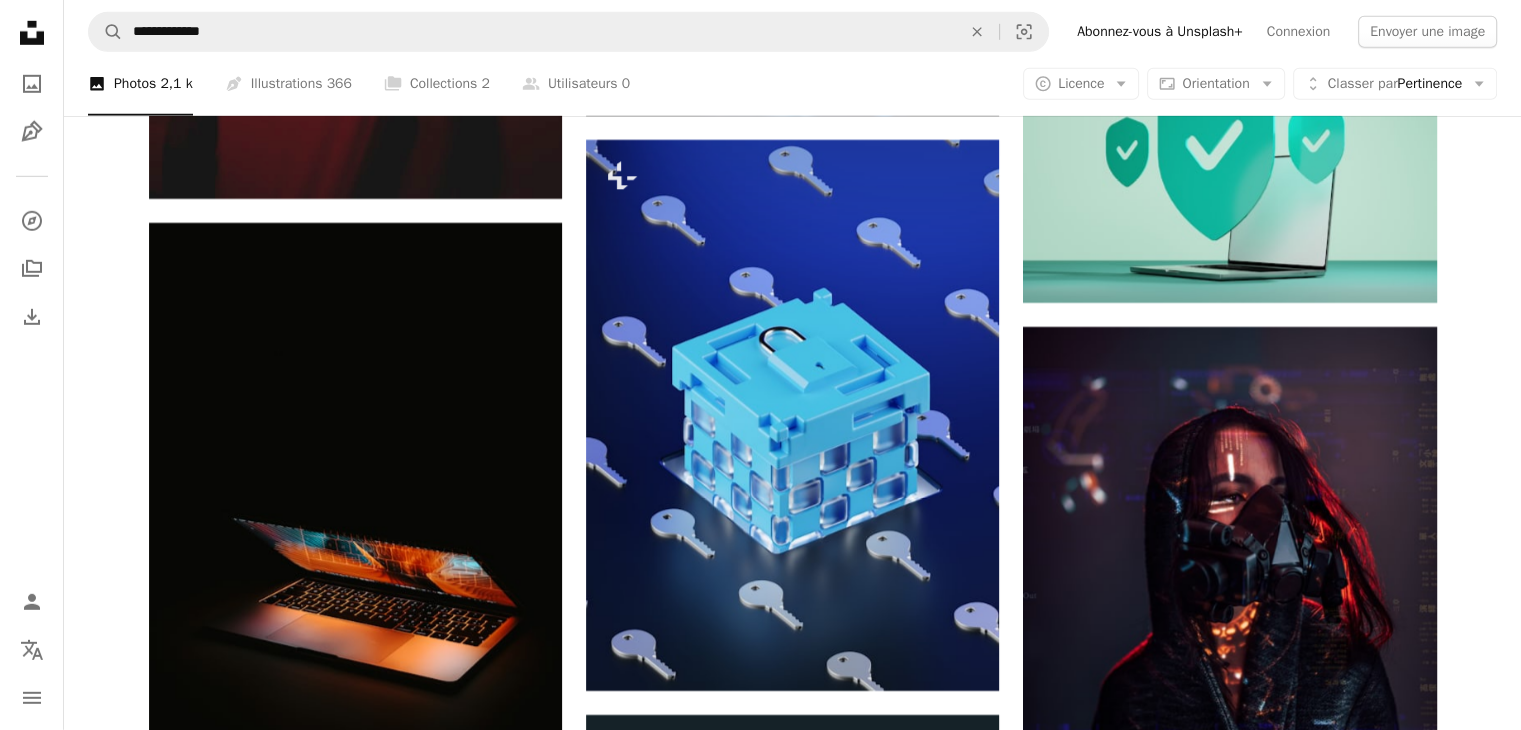 click at bounding box center (355, 1005) 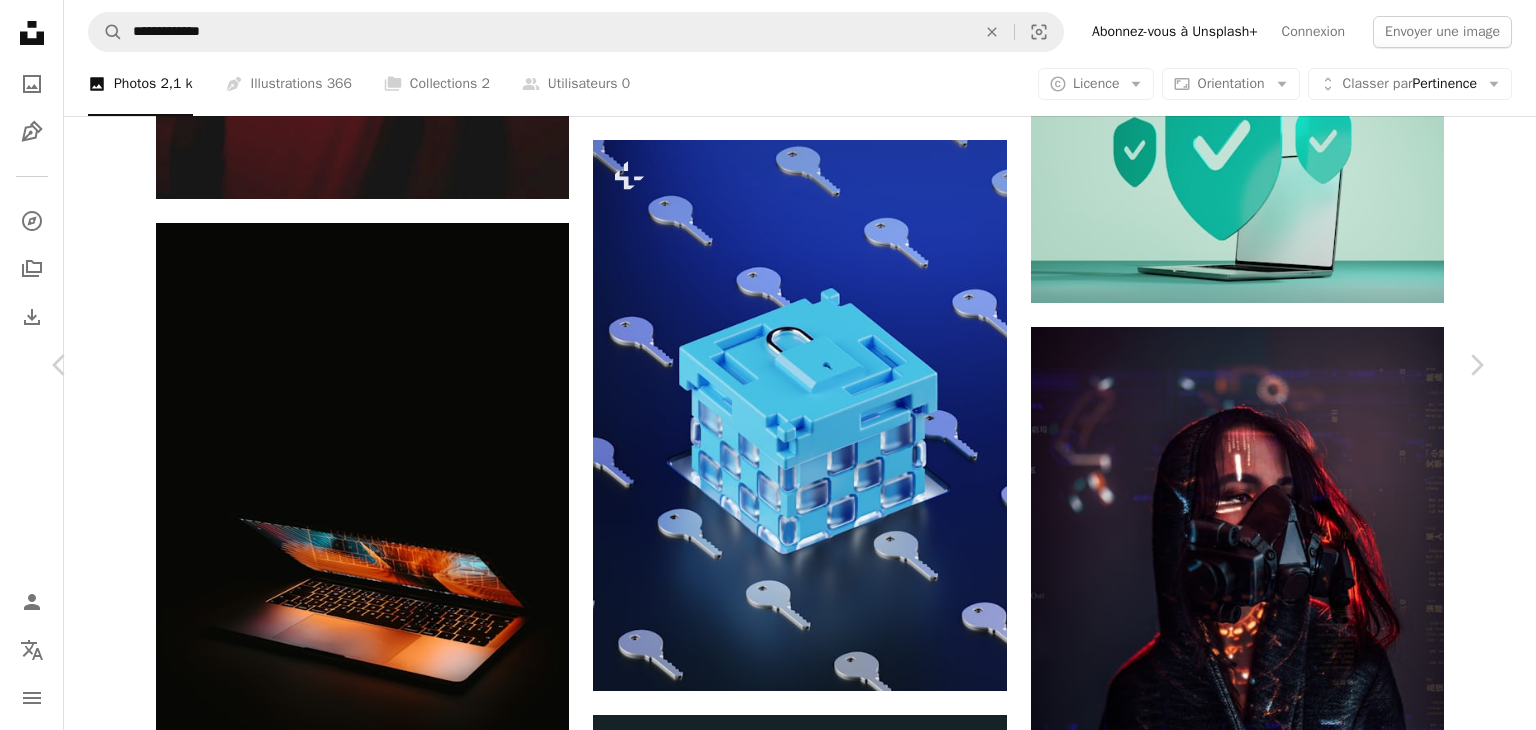 click on "Télécharger gratuitement" at bounding box center (1254, 4208) 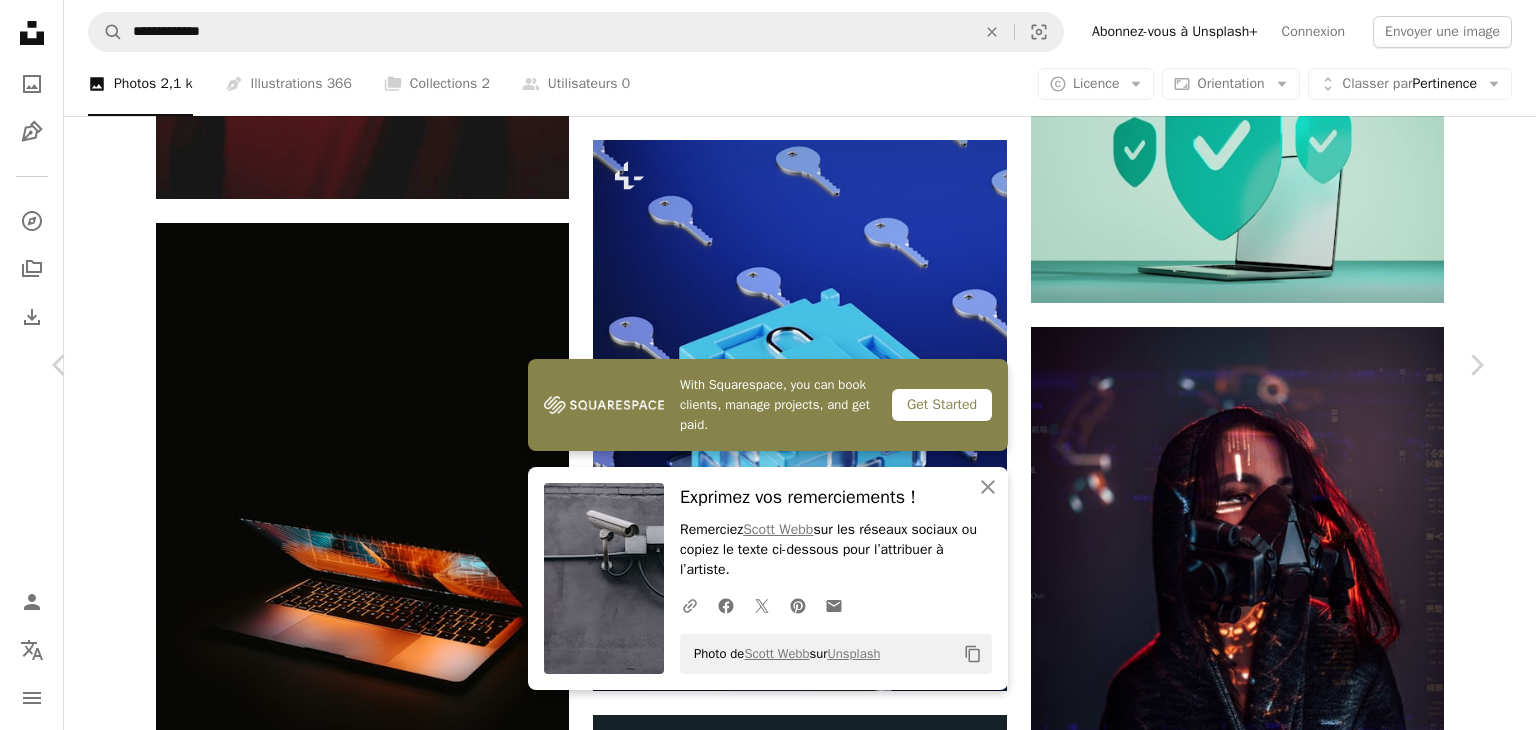 click on "Télécharger gratuitement" at bounding box center [1254, 4208] 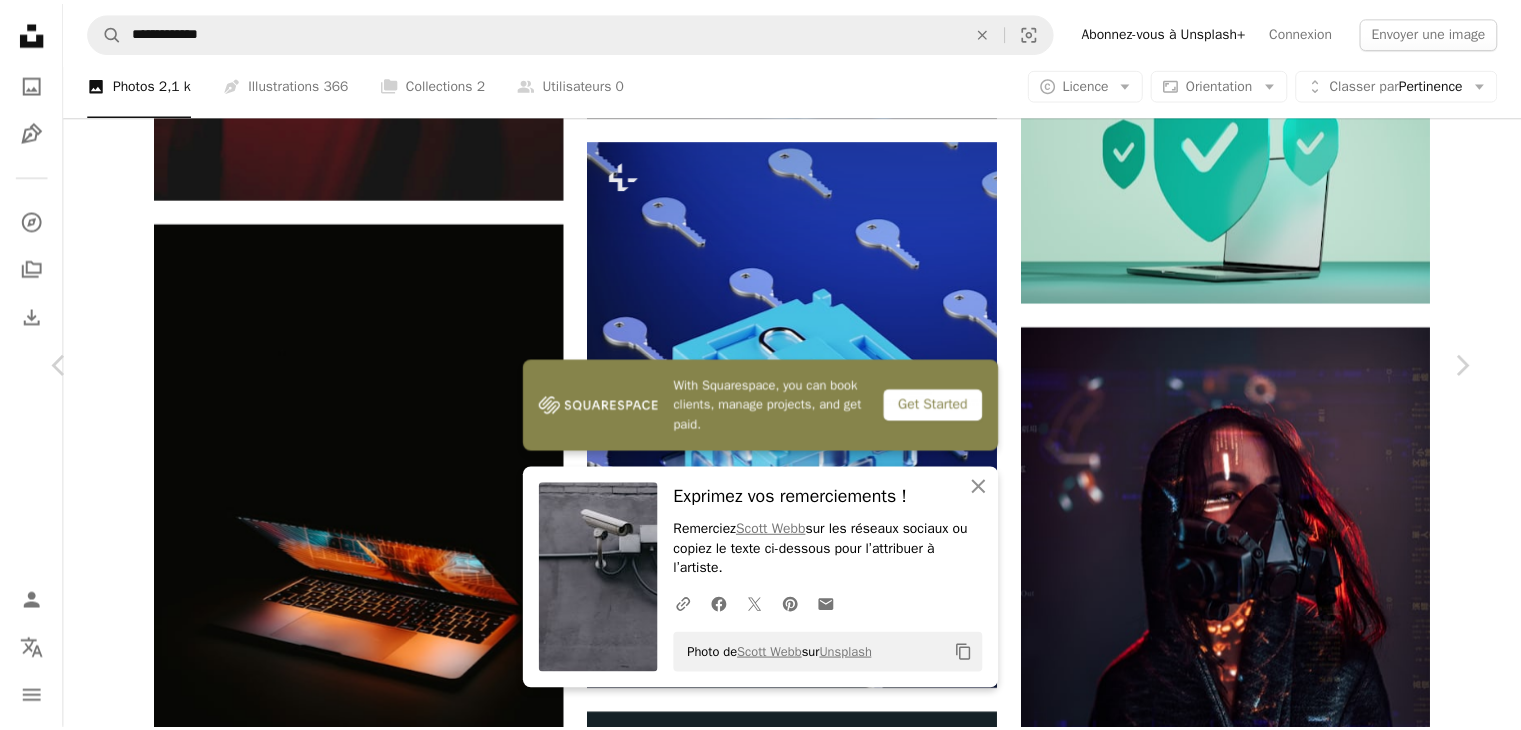 scroll, scrollTop: 2683, scrollLeft: 0, axis: vertical 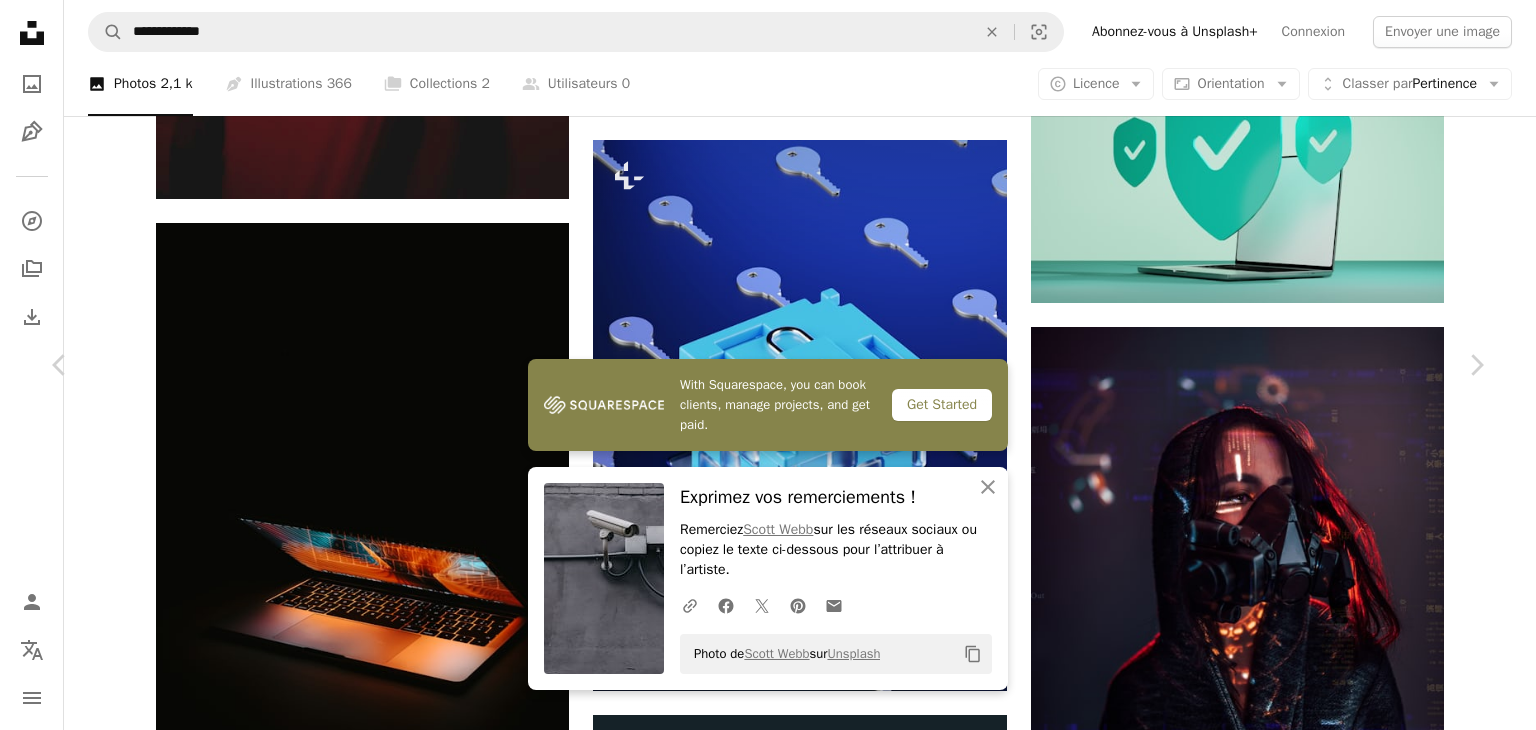 click on "An X shape" at bounding box center [20, 20] 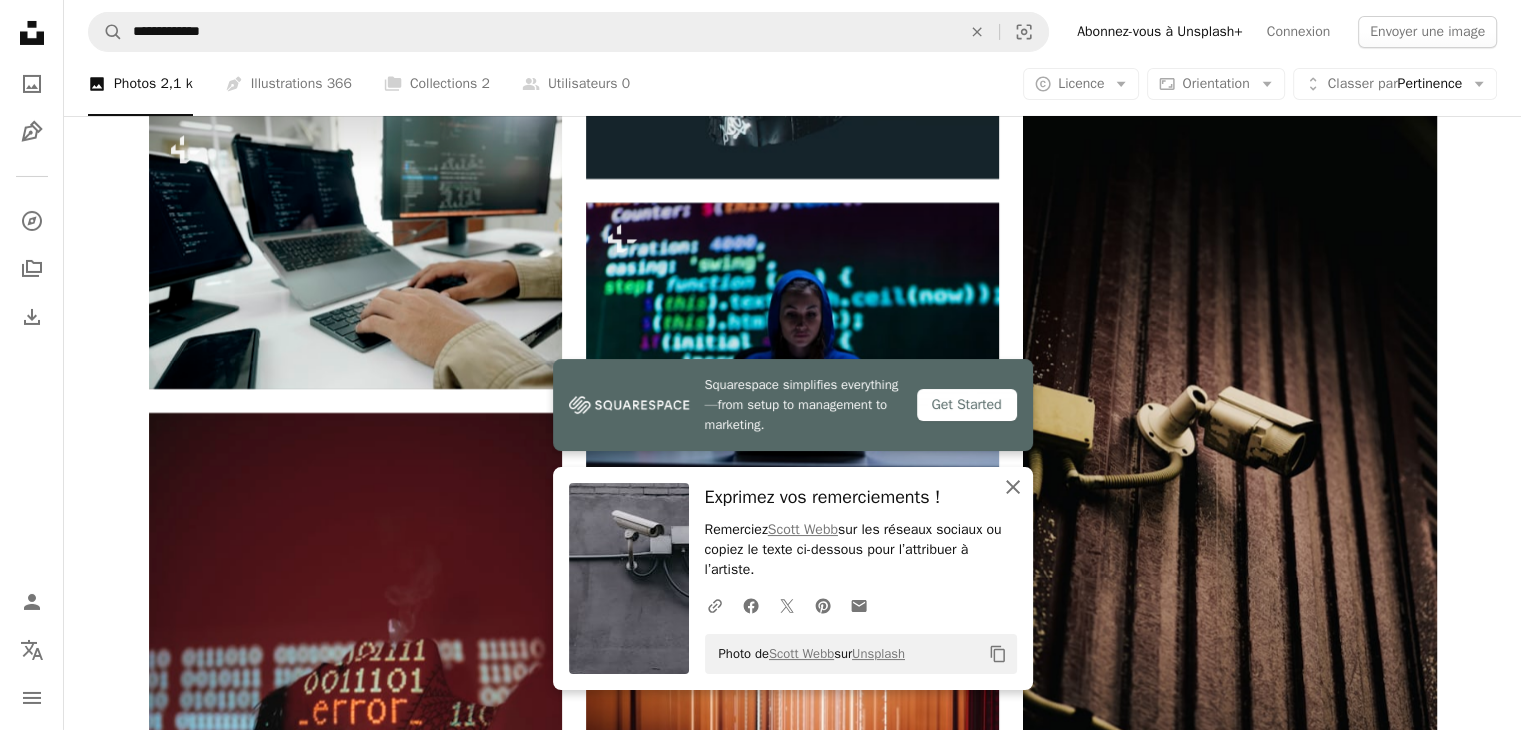 scroll, scrollTop: 14853, scrollLeft: 0, axis: vertical 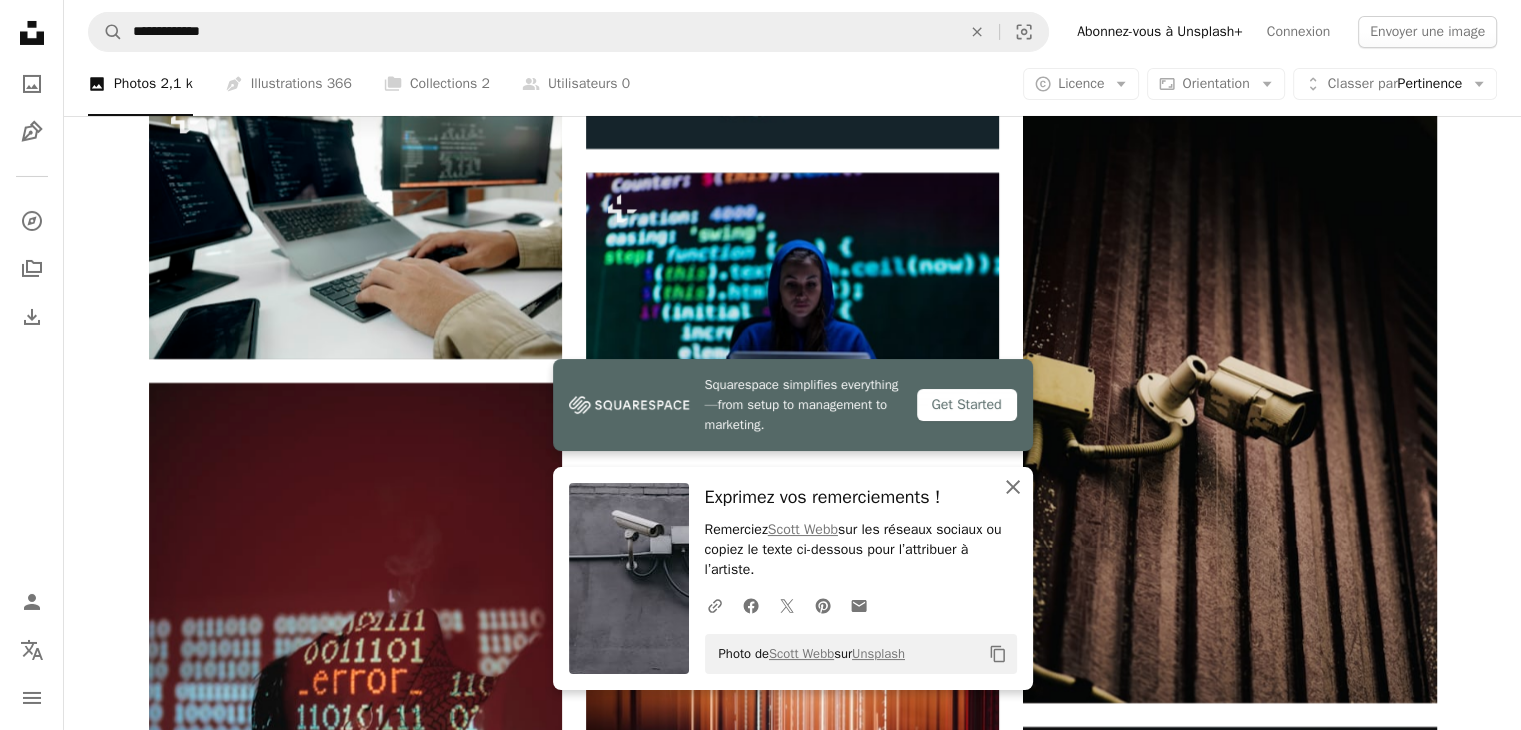 click on "An X shape" 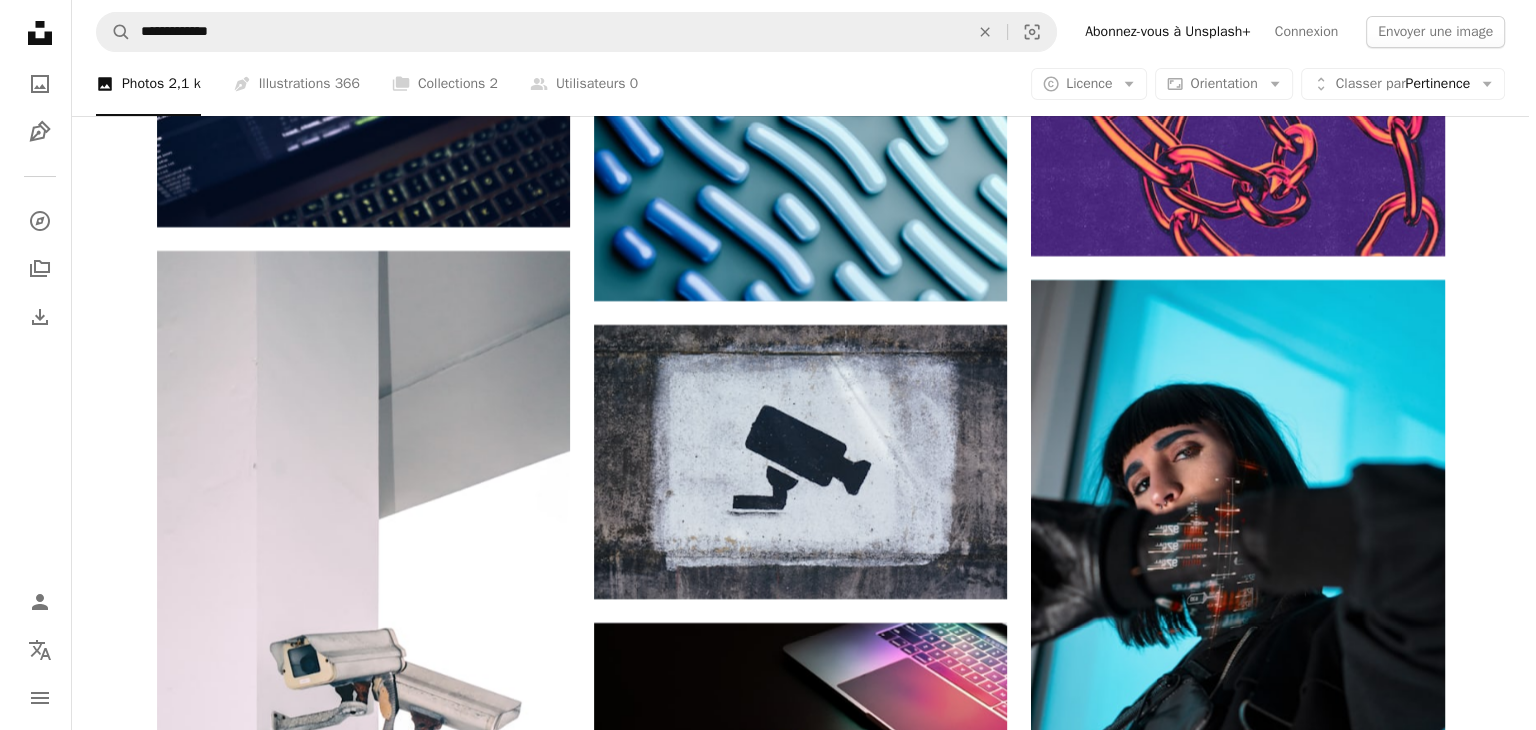 scroll, scrollTop: 22987, scrollLeft: 0, axis: vertical 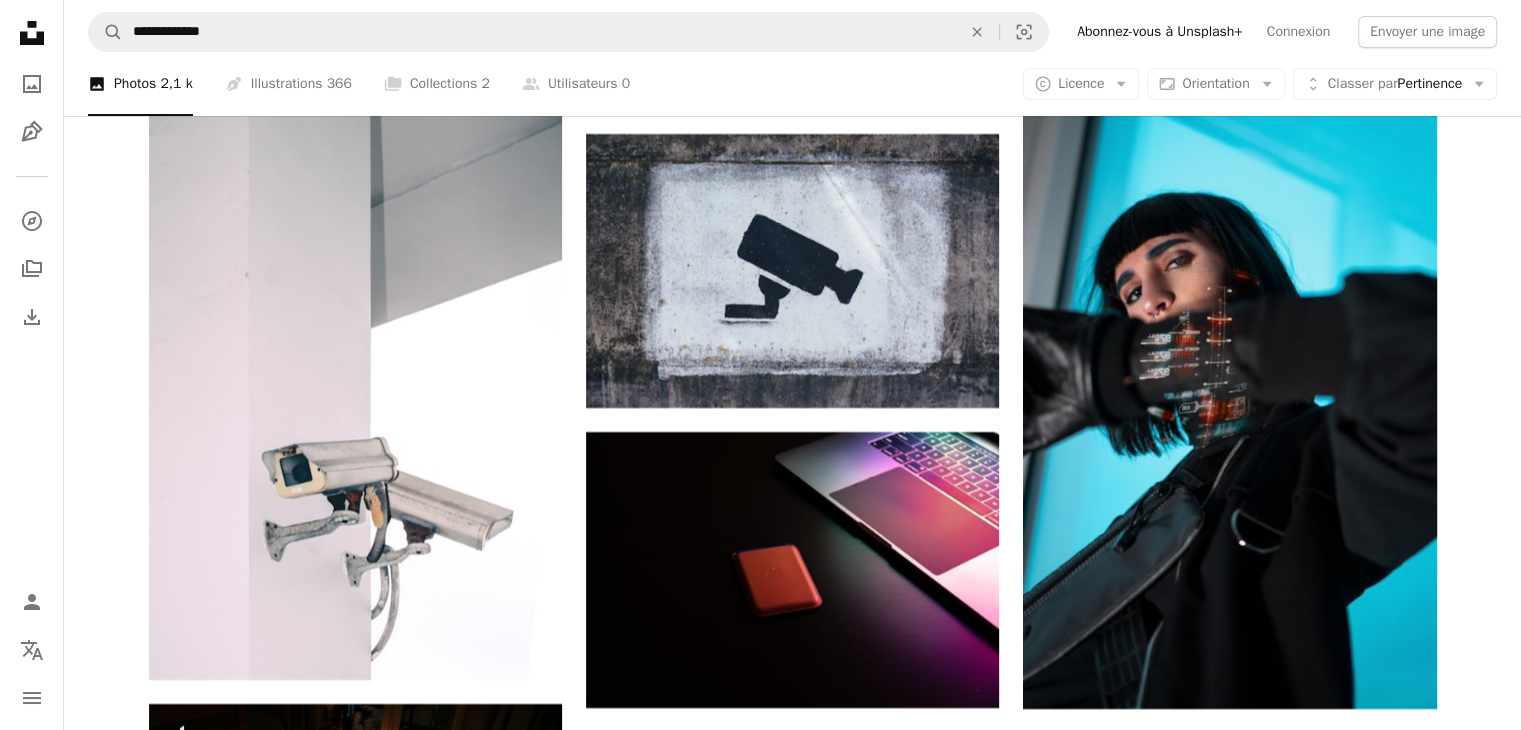 click at bounding box center [355, 1141] 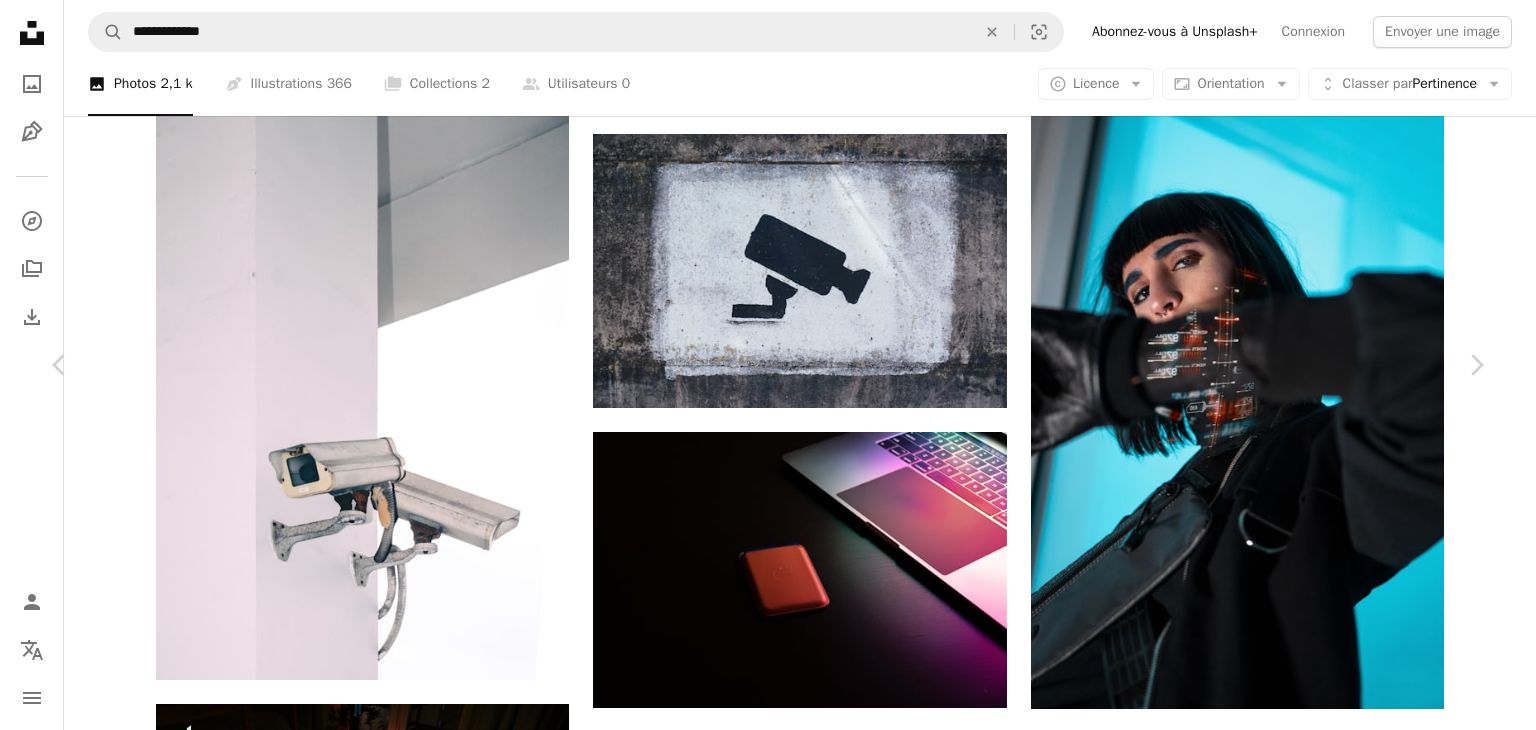 click on "Télécharger gratuitement" at bounding box center [1254, 5886] 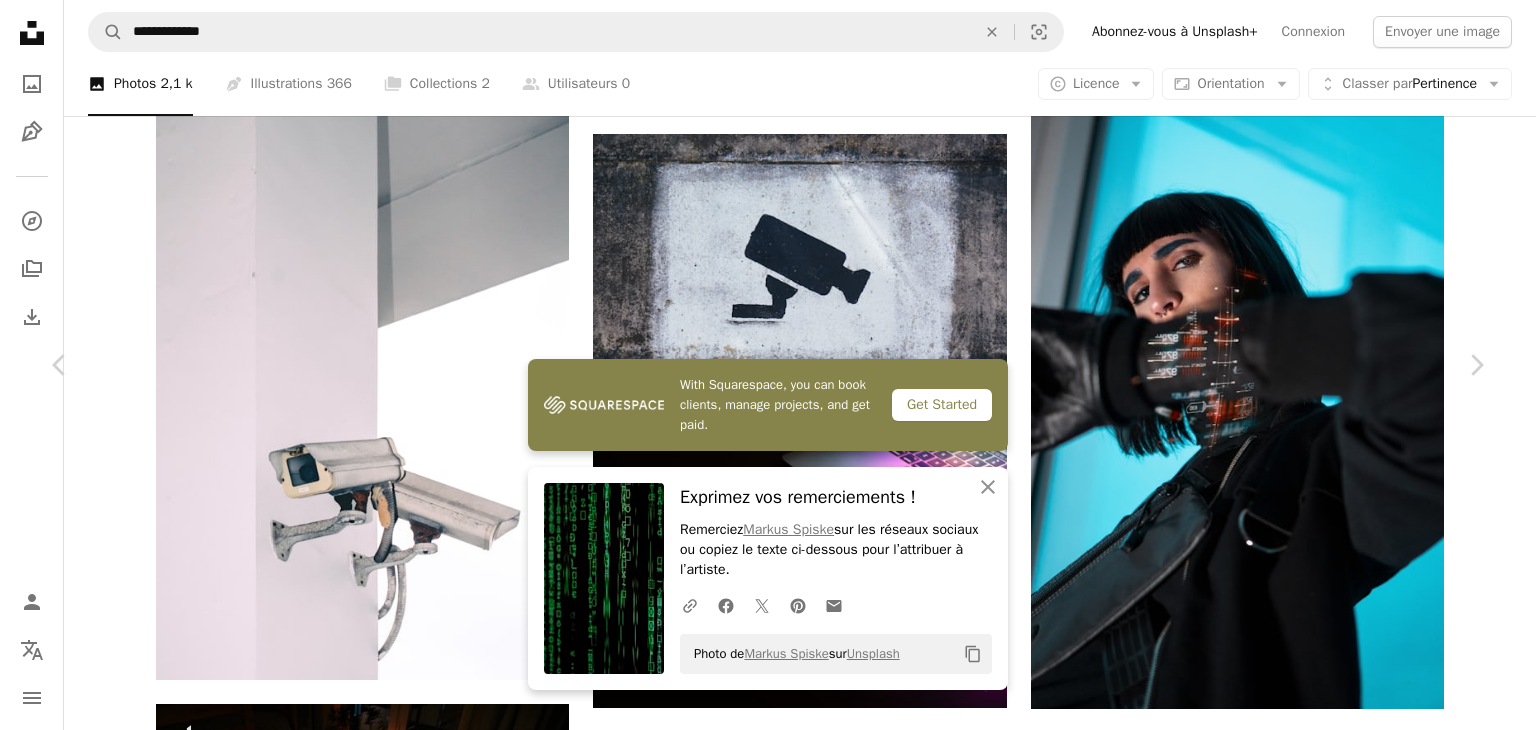 scroll, scrollTop: 5319, scrollLeft: 0, axis: vertical 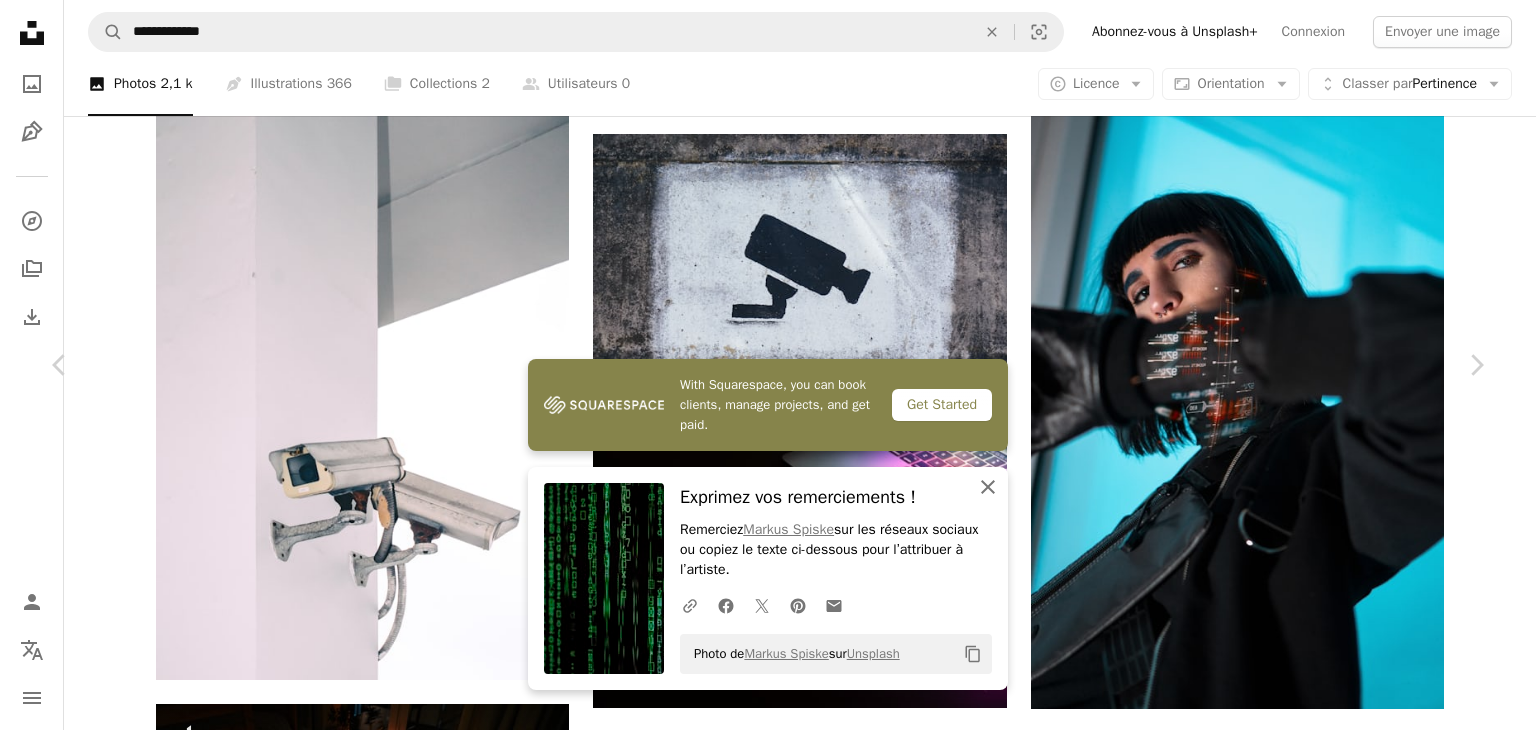 click on "An X shape" 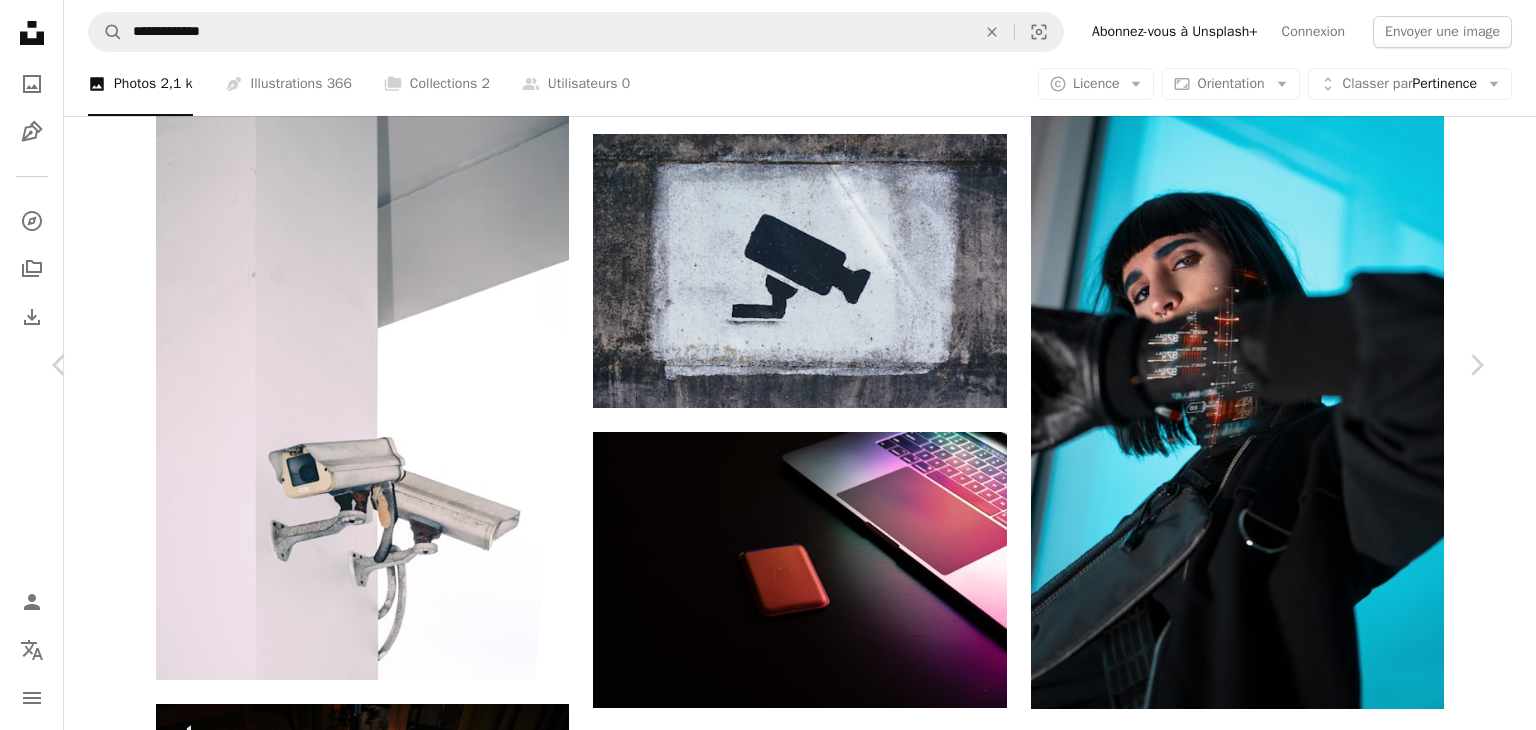 scroll, scrollTop: 14792, scrollLeft: 0, axis: vertical 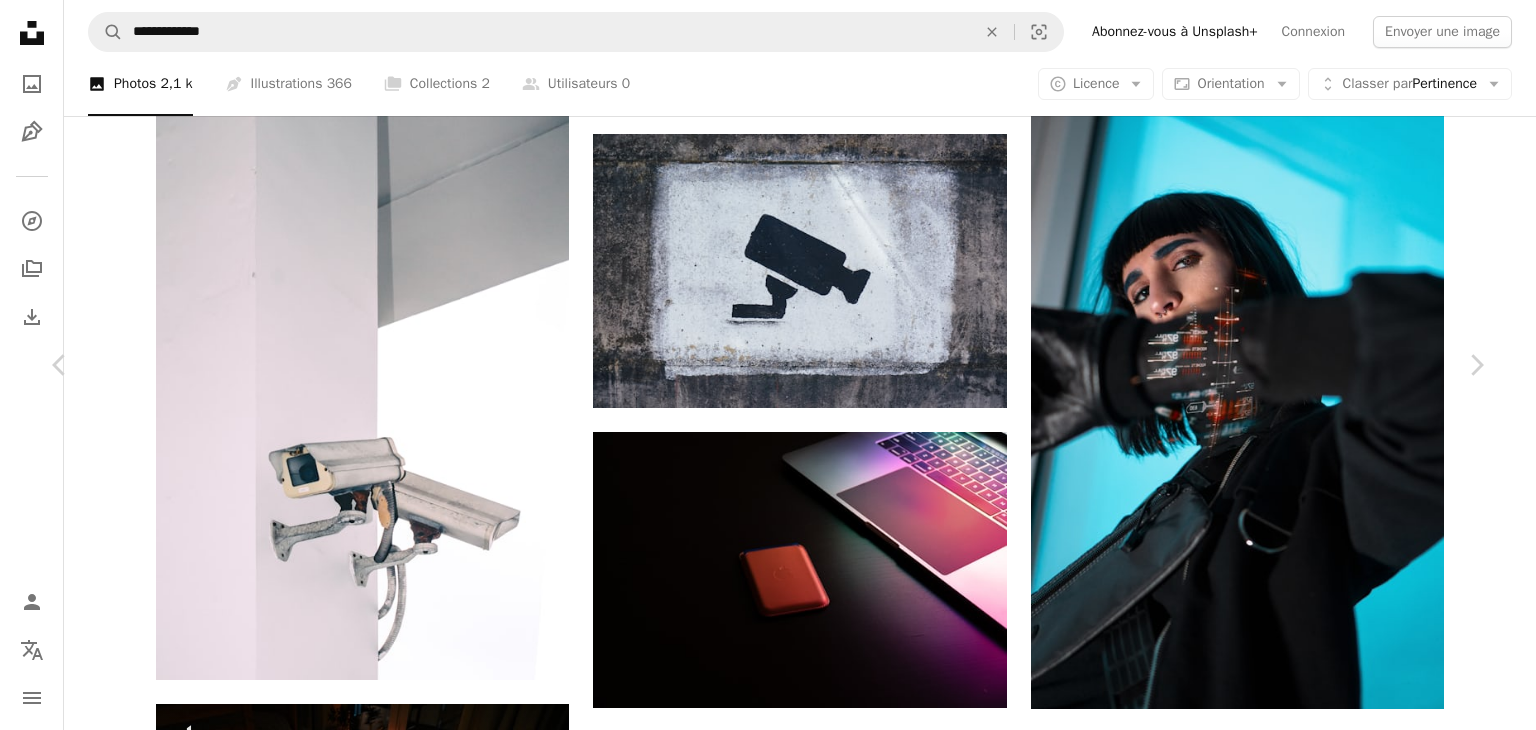 click on "An X shape" at bounding box center (20, 20) 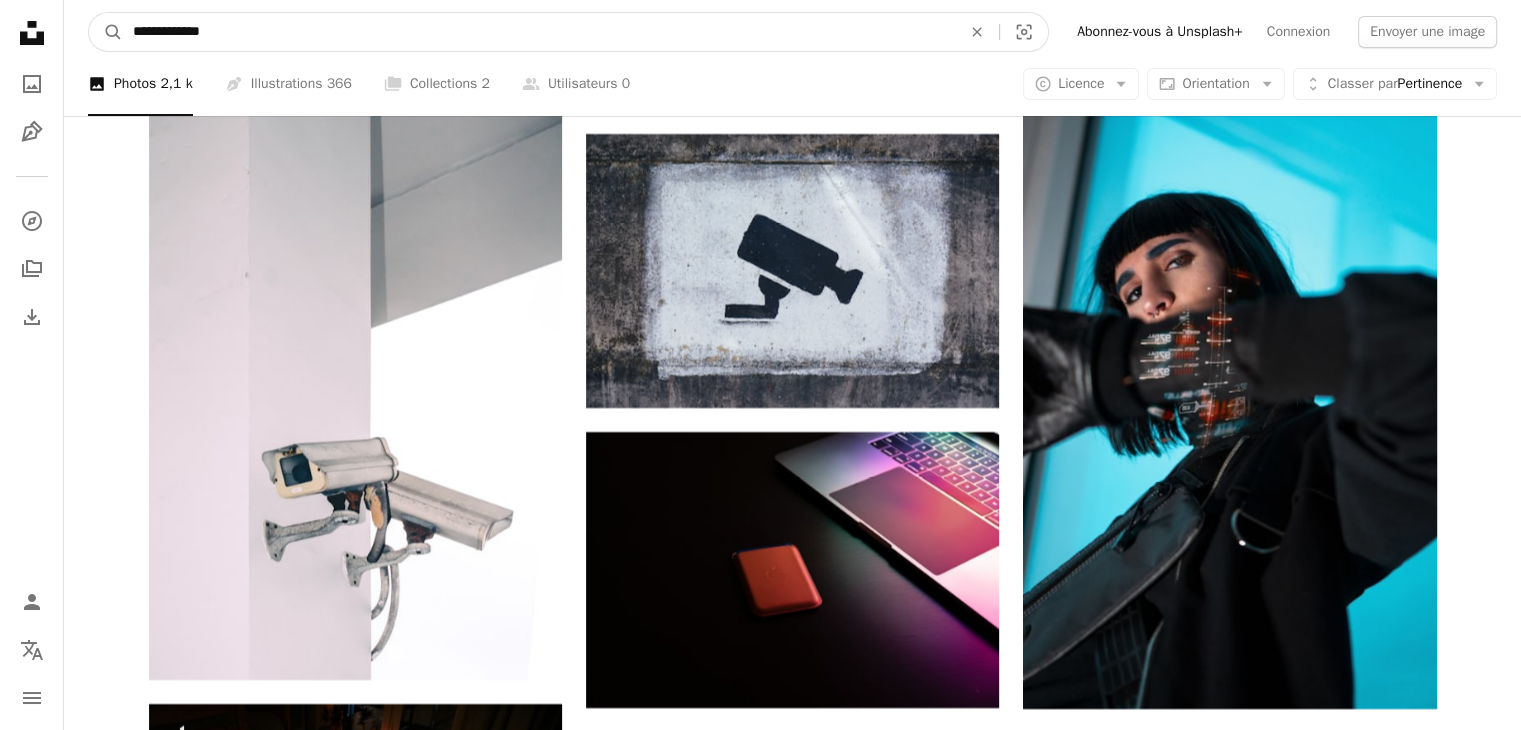 click on "**********" at bounding box center (539, 32) 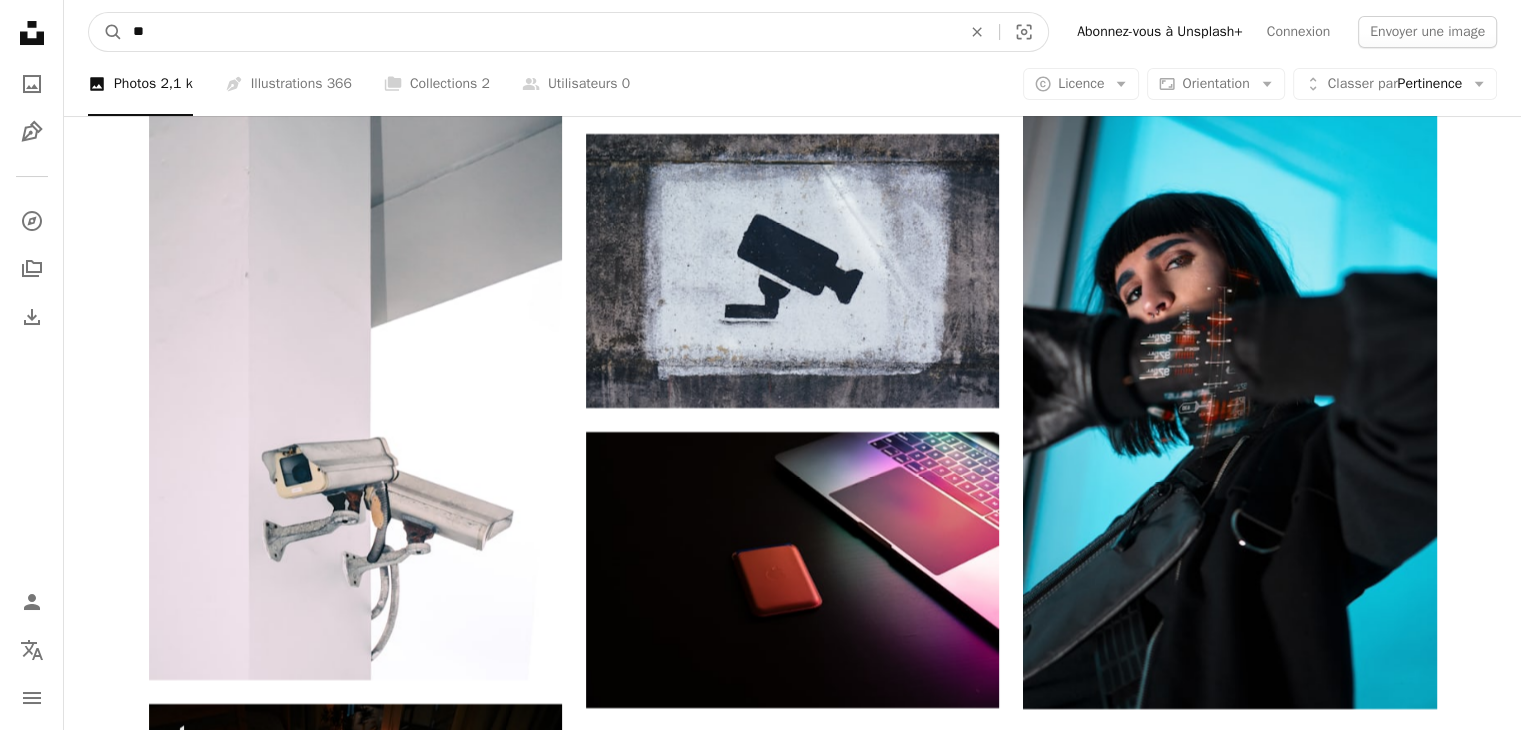type on "*" 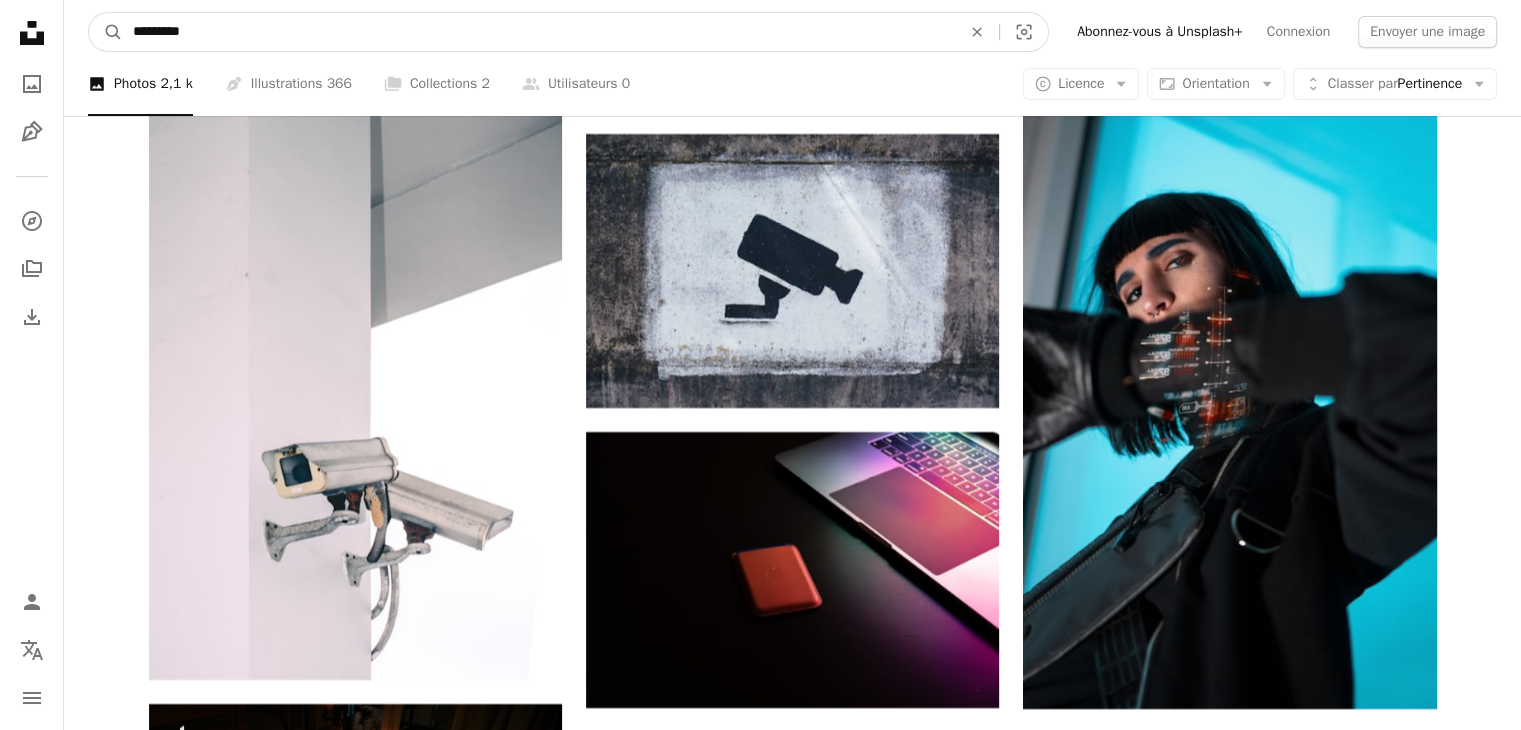 type on "*********" 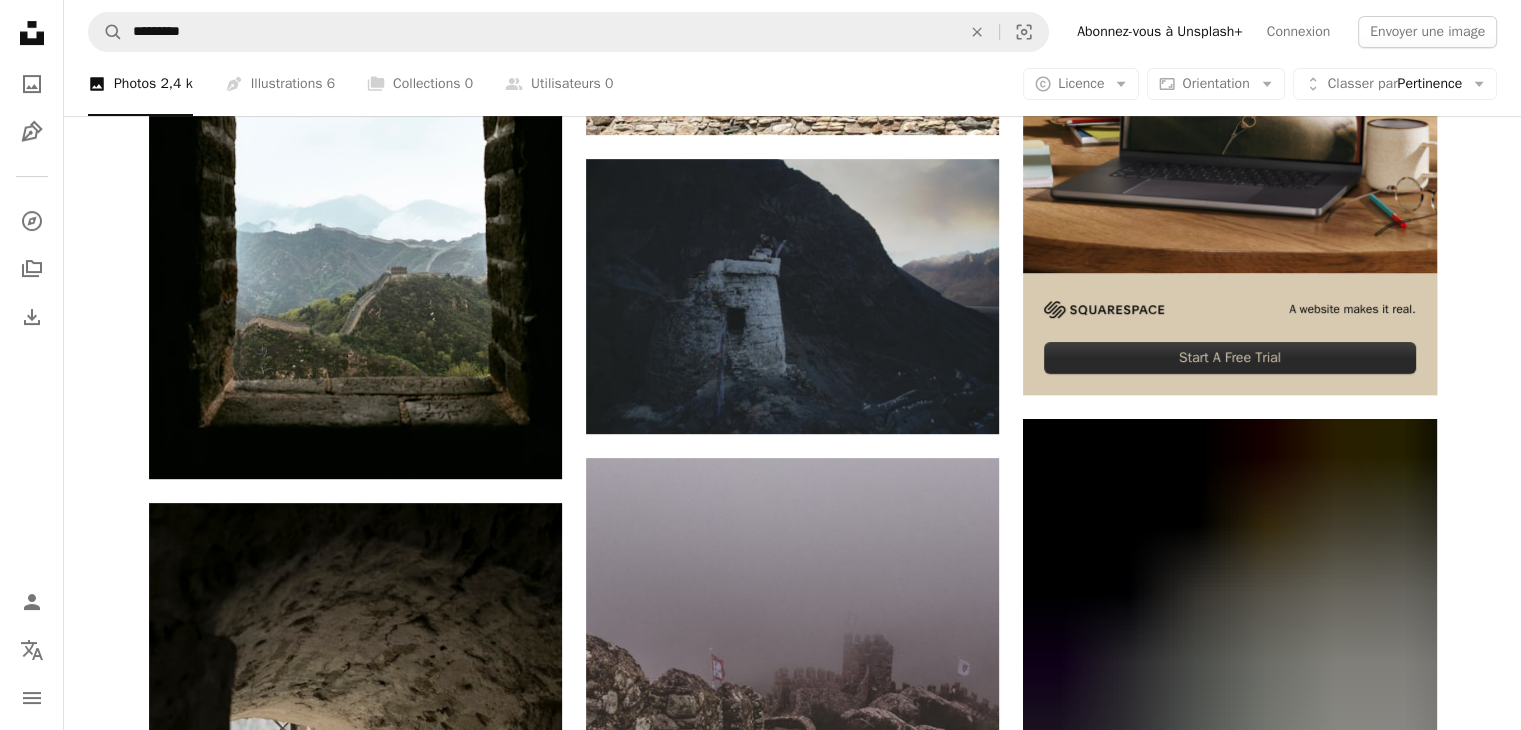scroll, scrollTop: 0, scrollLeft: 0, axis: both 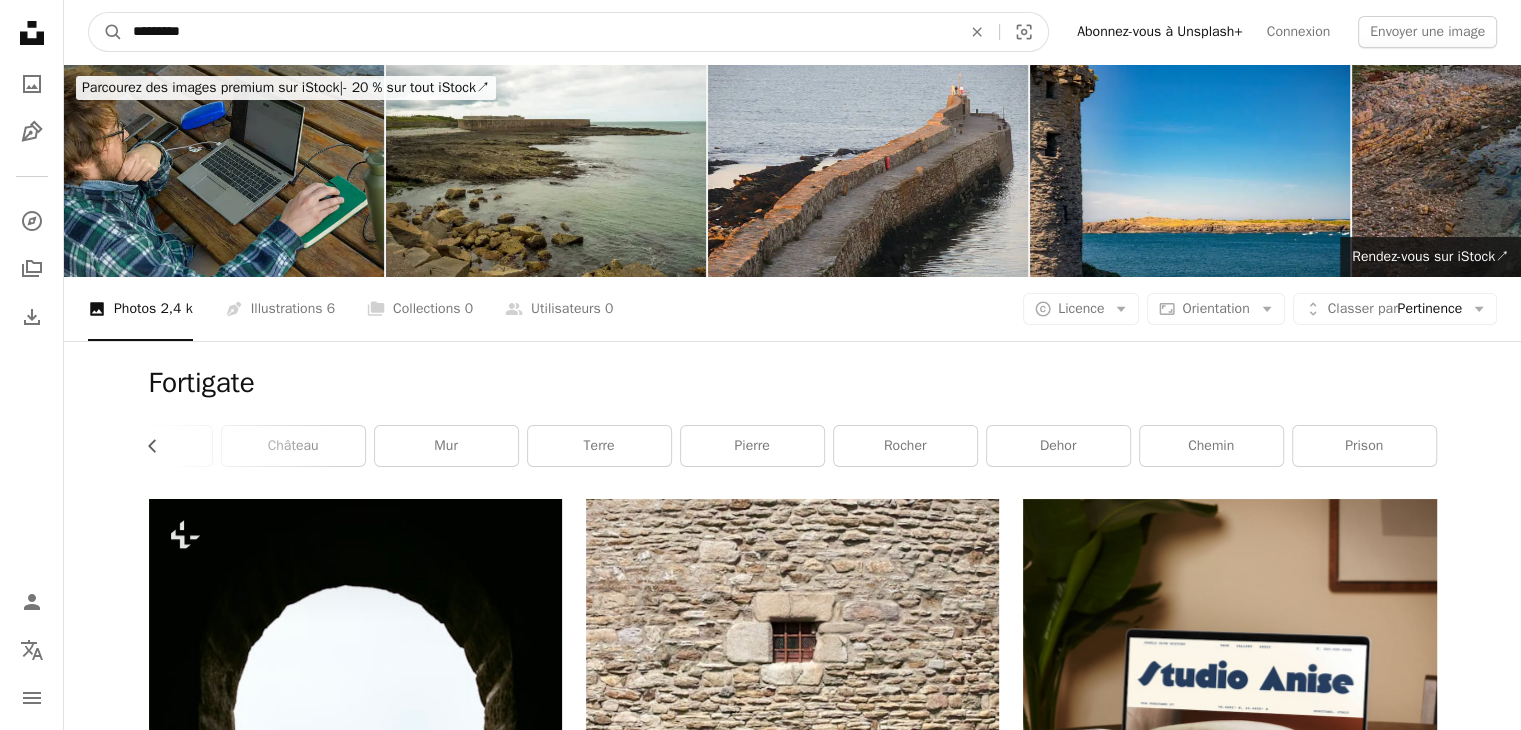 click on "*********" at bounding box center [539, 32] 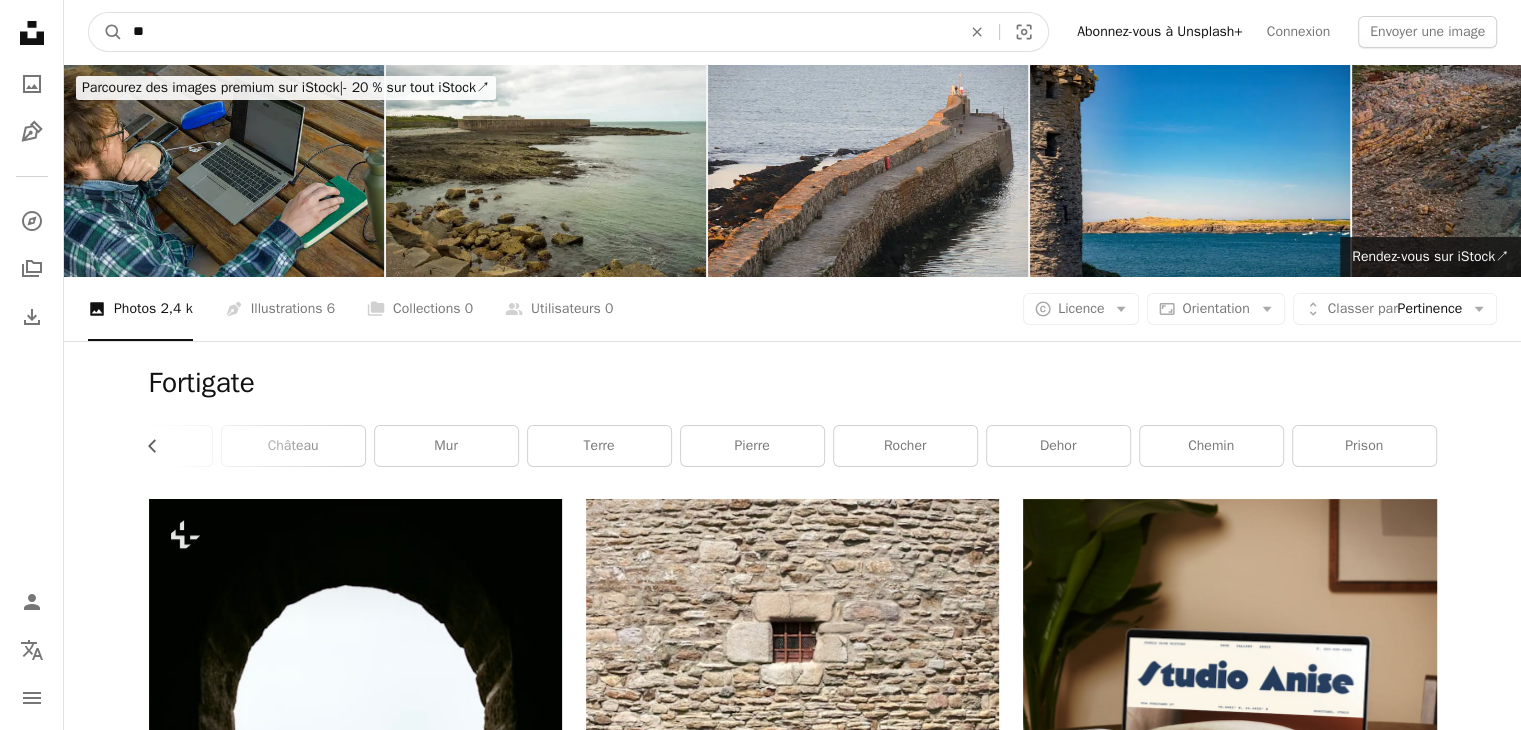 type on "*" 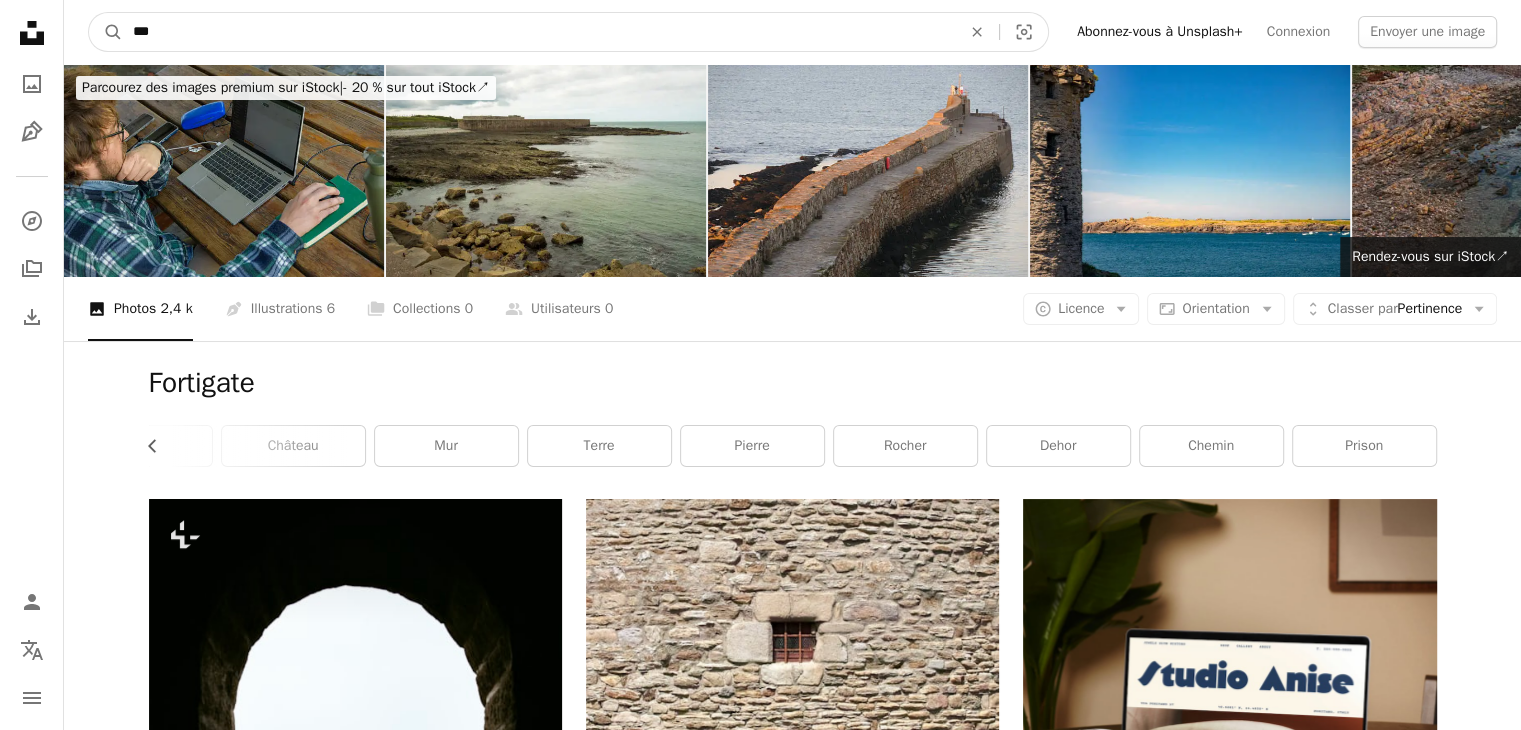 type on "***" 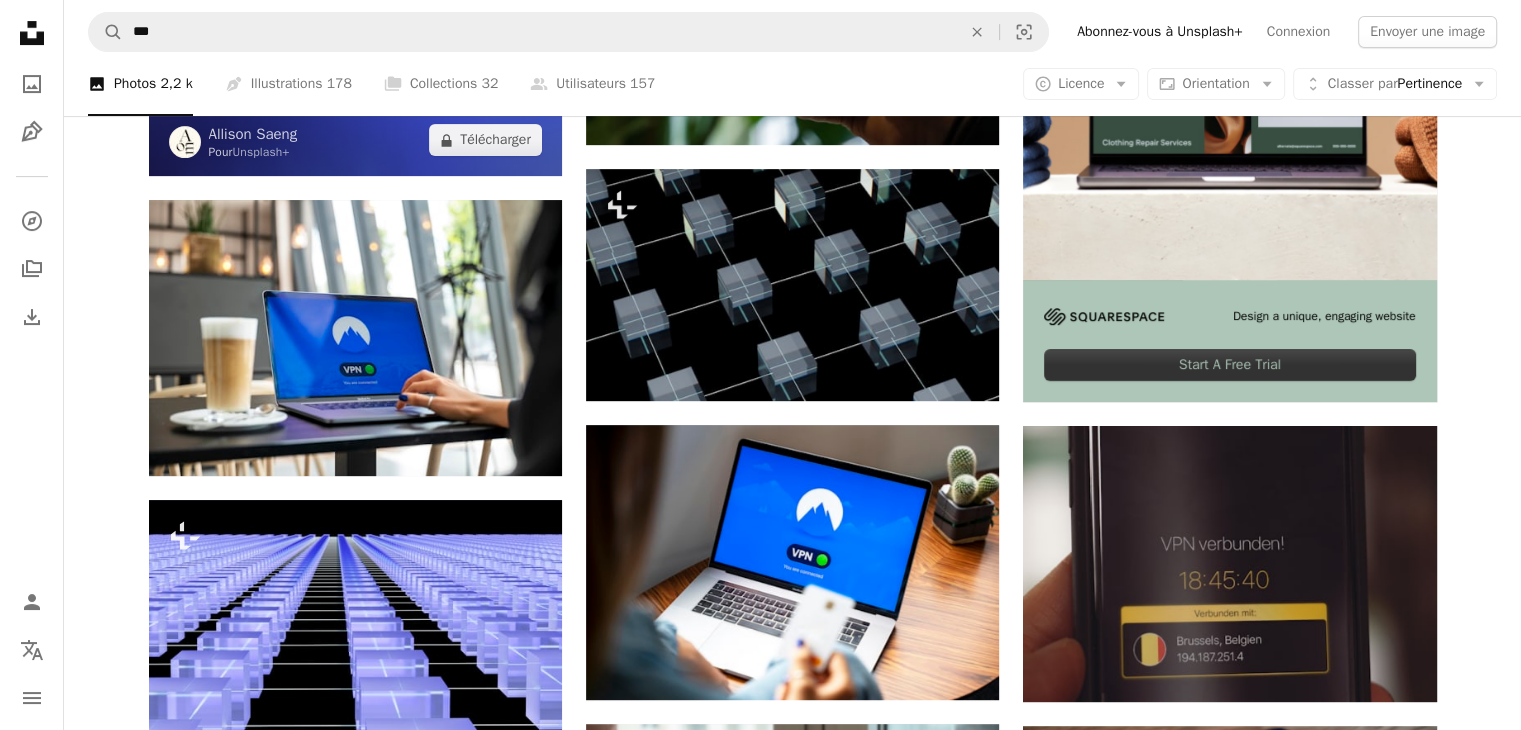 scroll, scrollTop: 0, scrollLeft: 0, axis: both 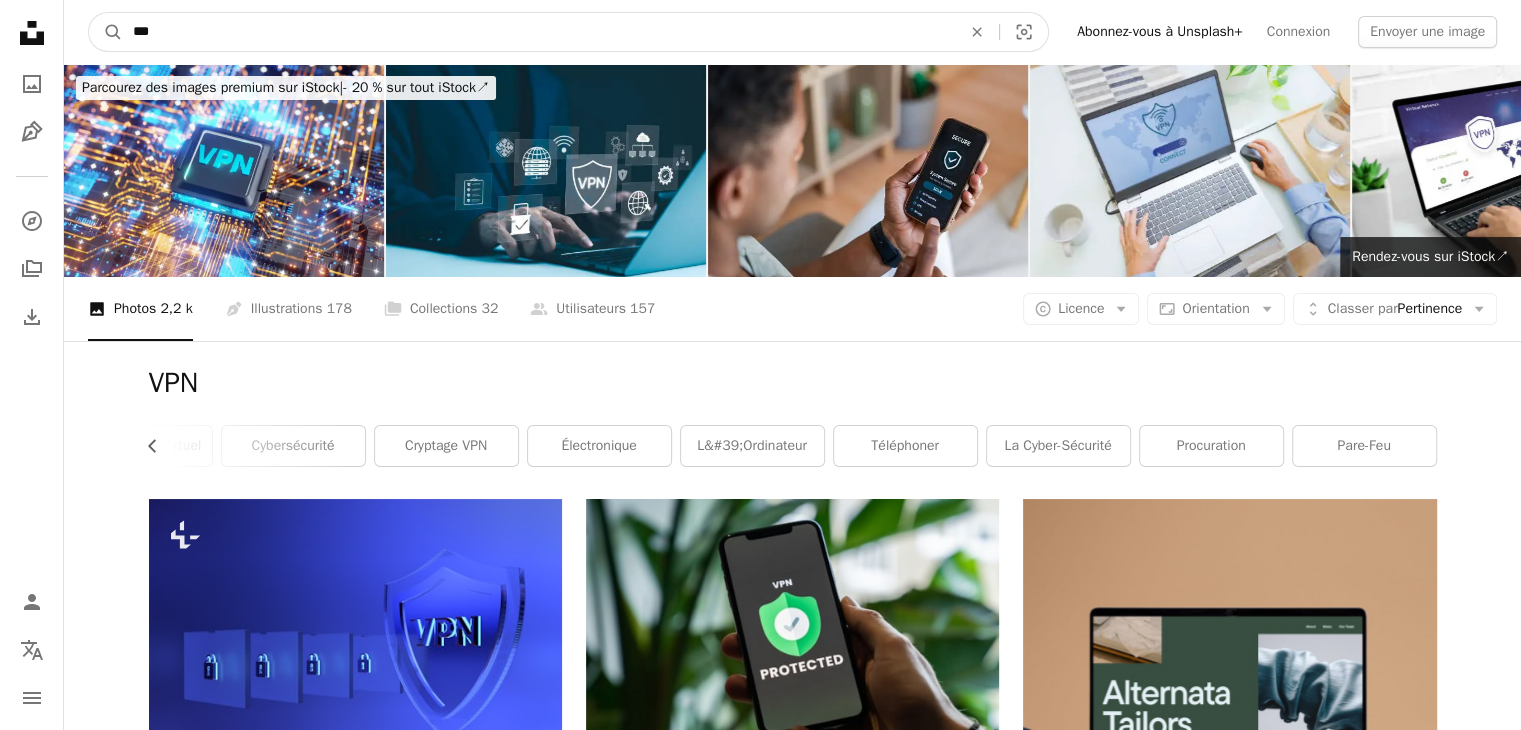 click on "***" at bounding box center (539, 32) 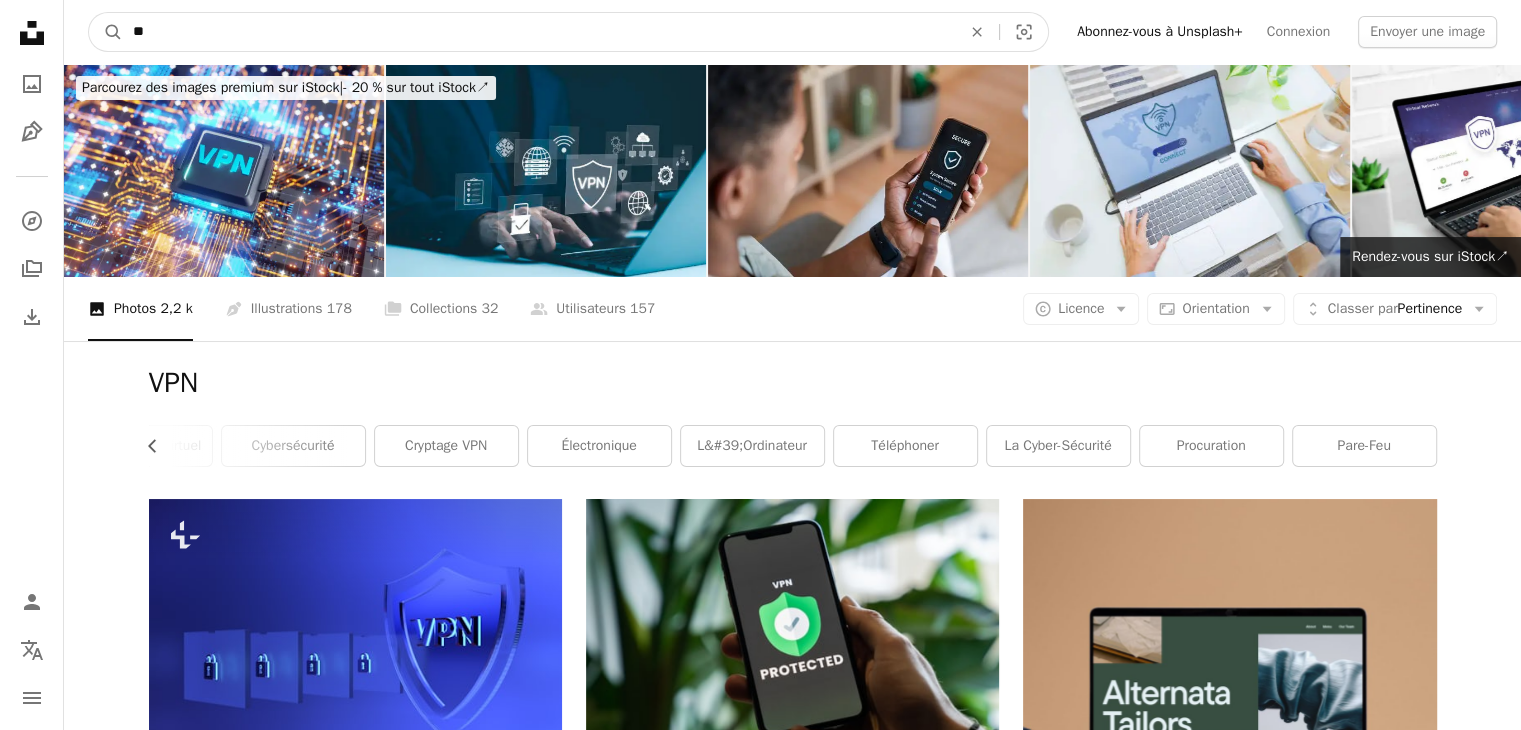 type on "*" 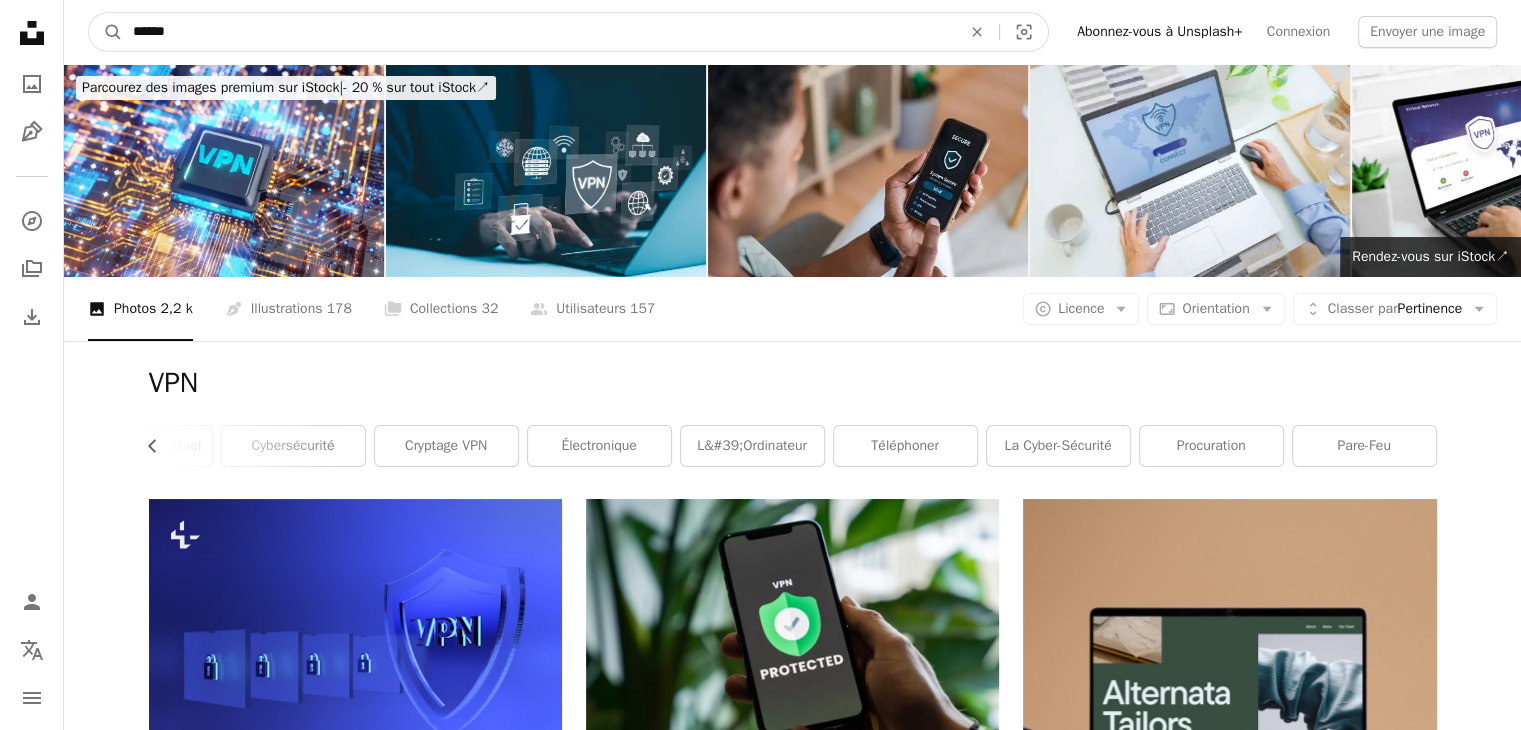 type on "******" 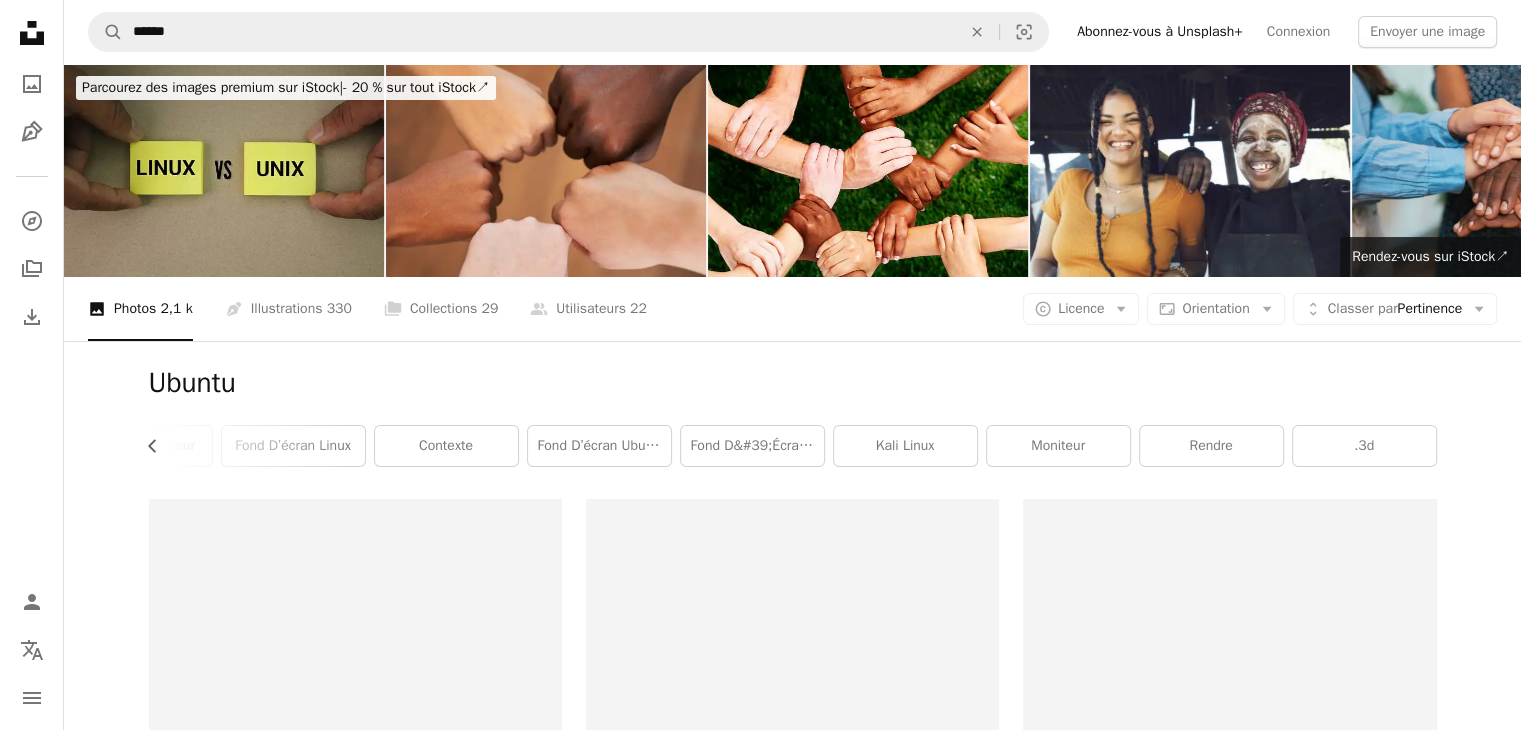 scroll, scrollTop: 0, scrollLeft: 387, axis: horizontal 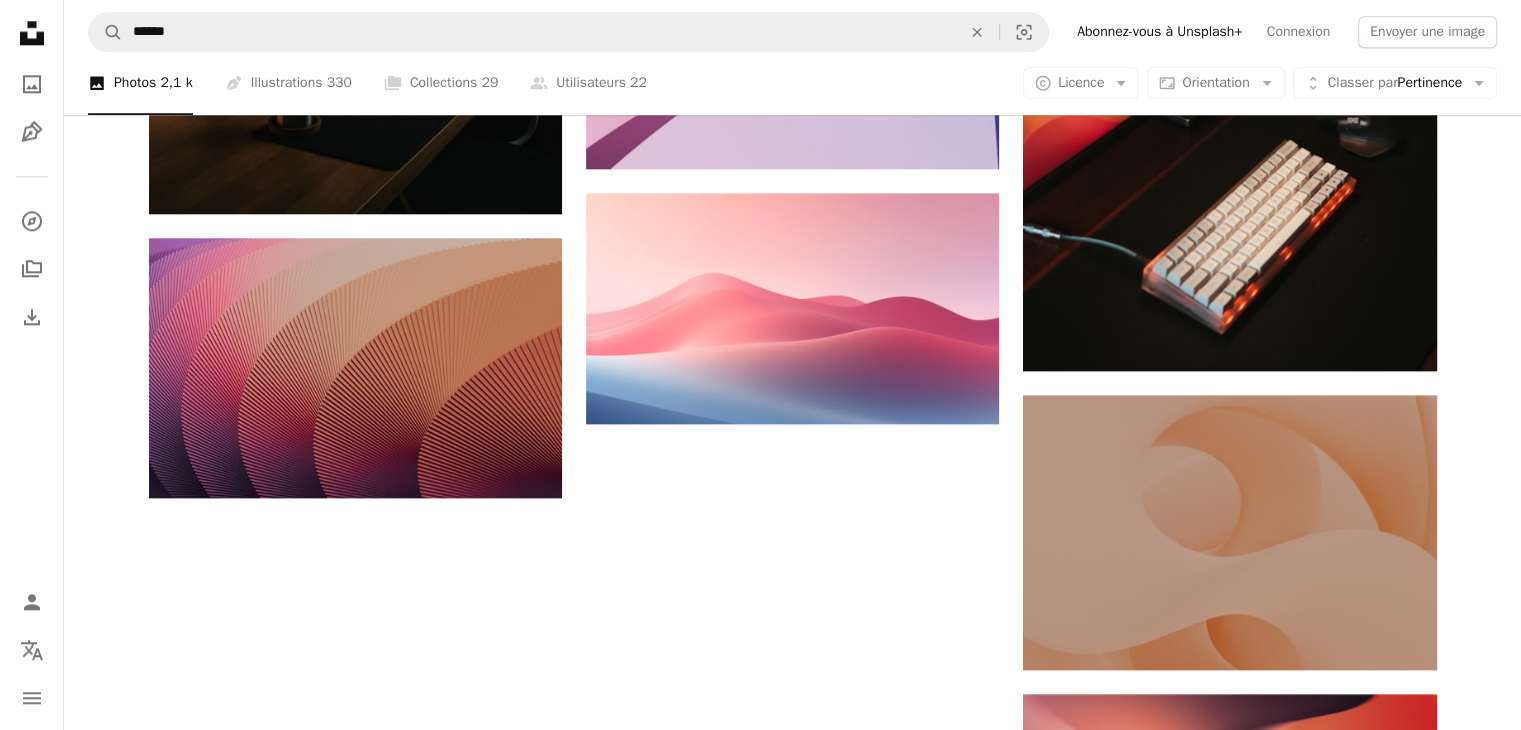 click on "Plus de résultats" at bounding box center [793, 1656] 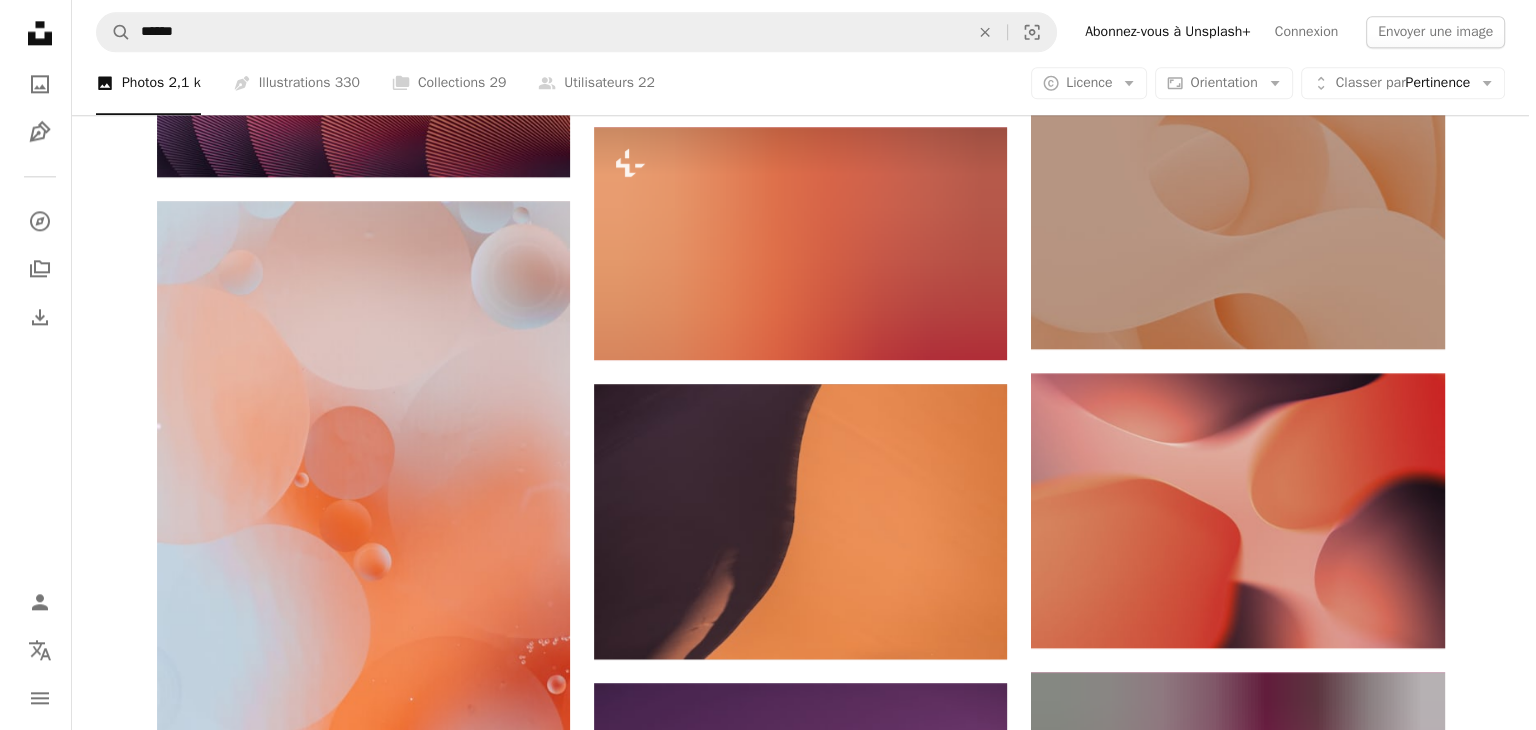 scroll, scrollTop: 2649, scrollLeft: 0, axis: vertical 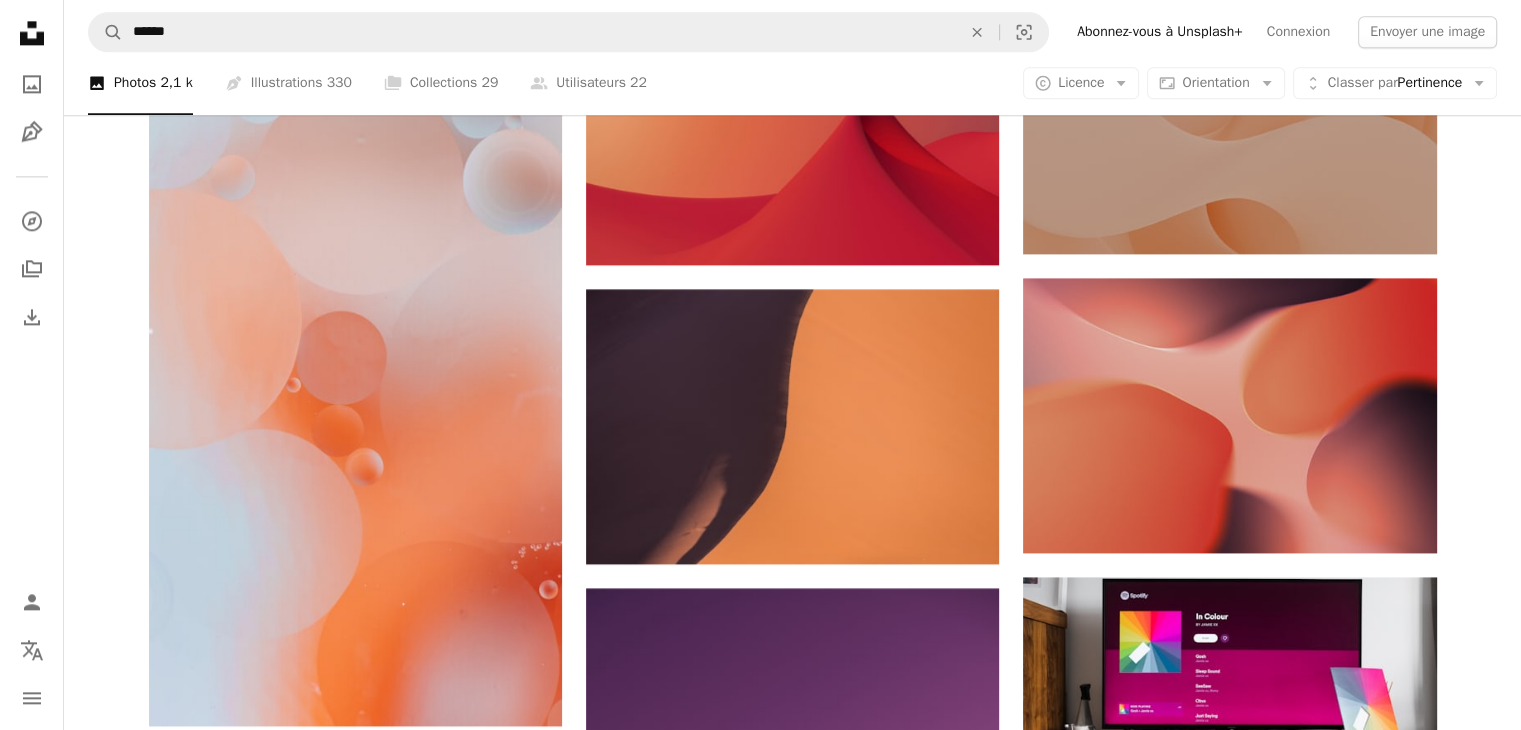 click at bounding box center (1229, 991) 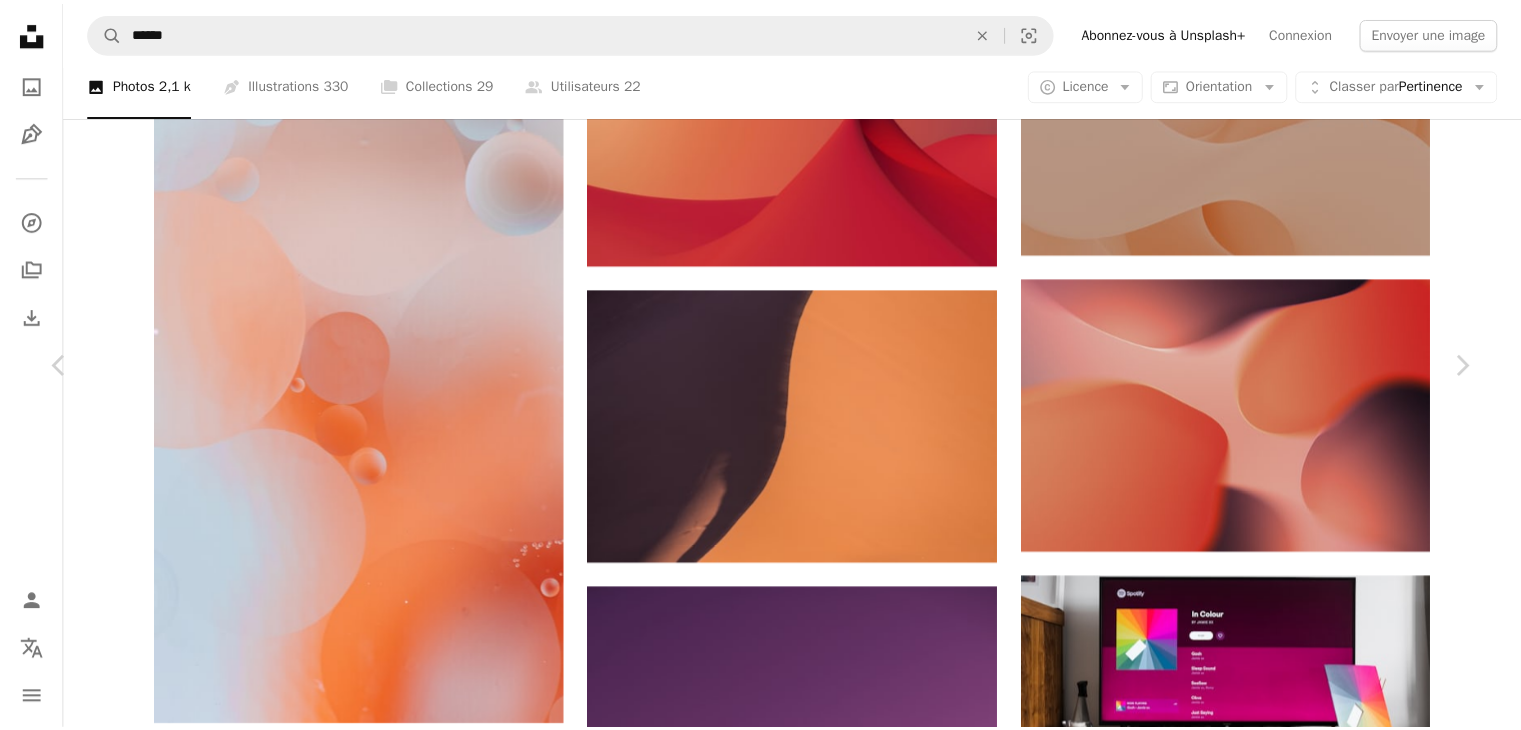 scroll, scrollTop: 3683, scrollLeft: 0, axis: vertical 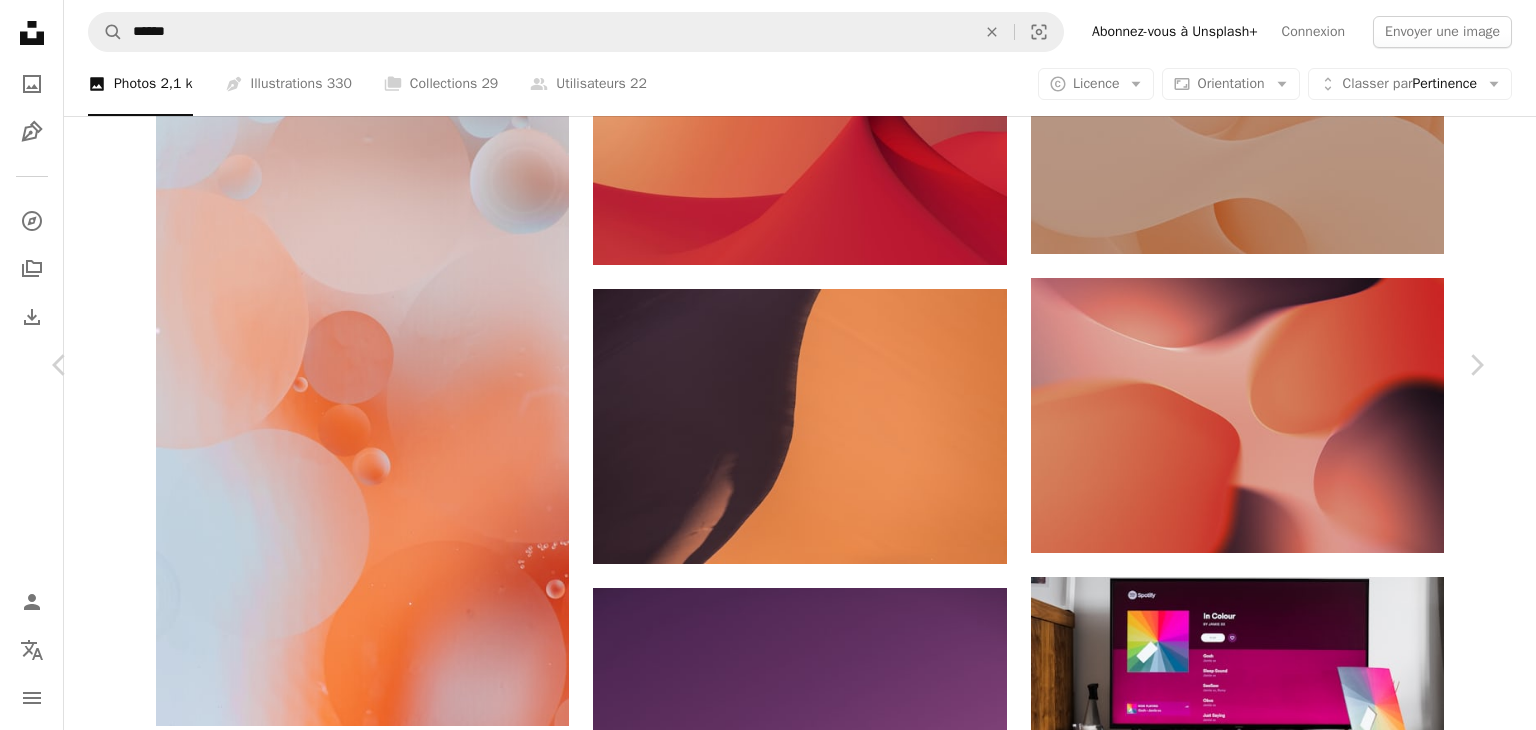 click on "An X shape" at bounding box center (20, 20) 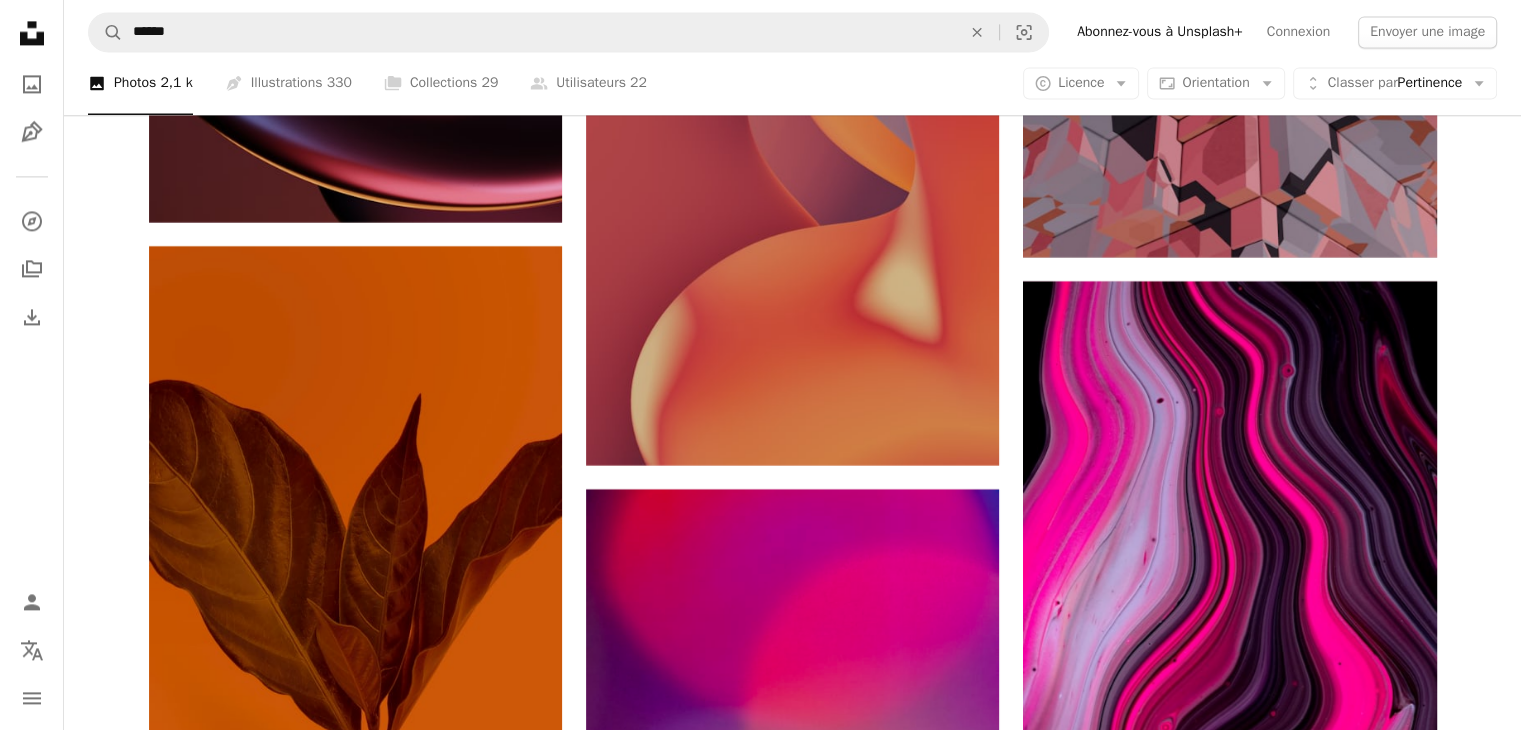 scroll, scrollTop: 18233, scrollLeft: 0, axis: vertical 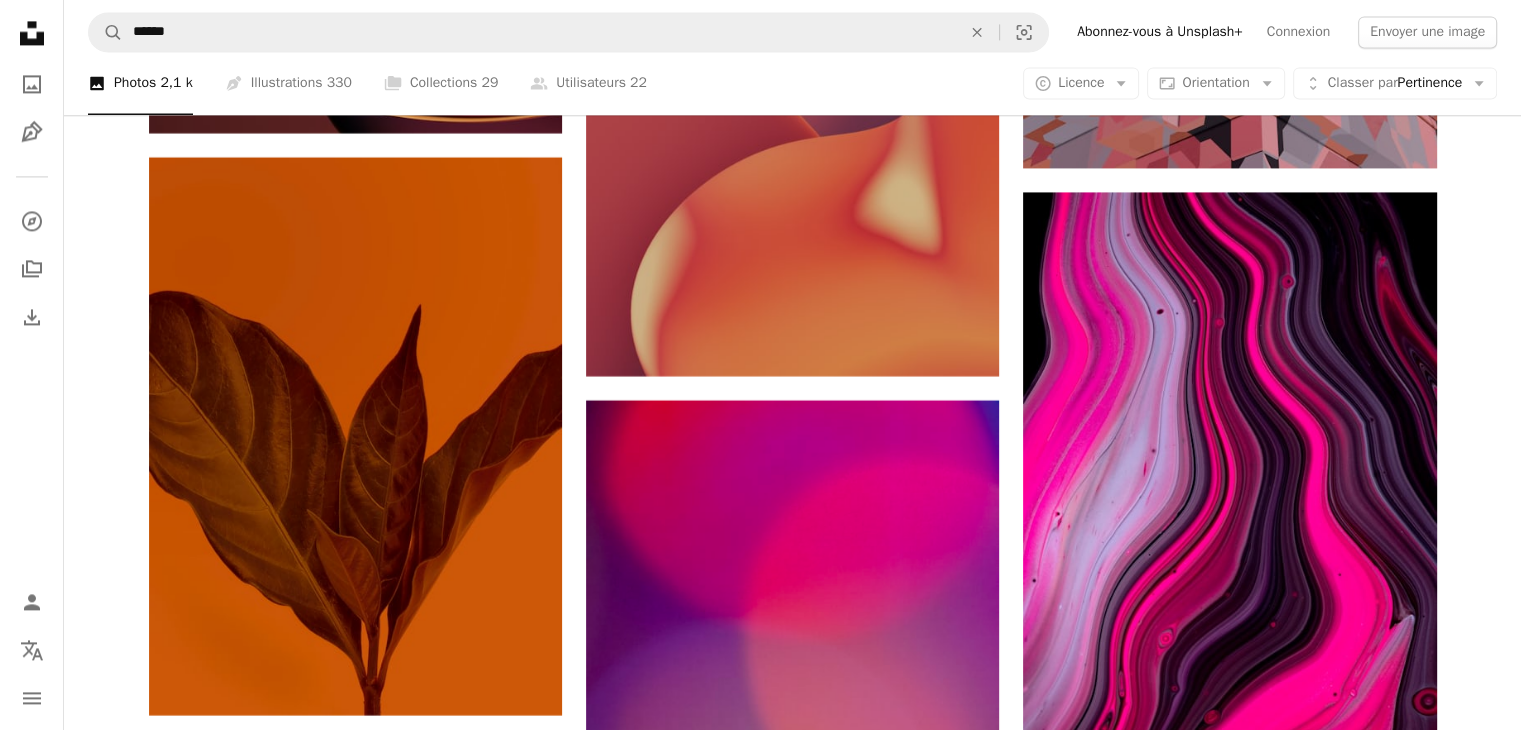 click at bounding box center [1229, 1590] 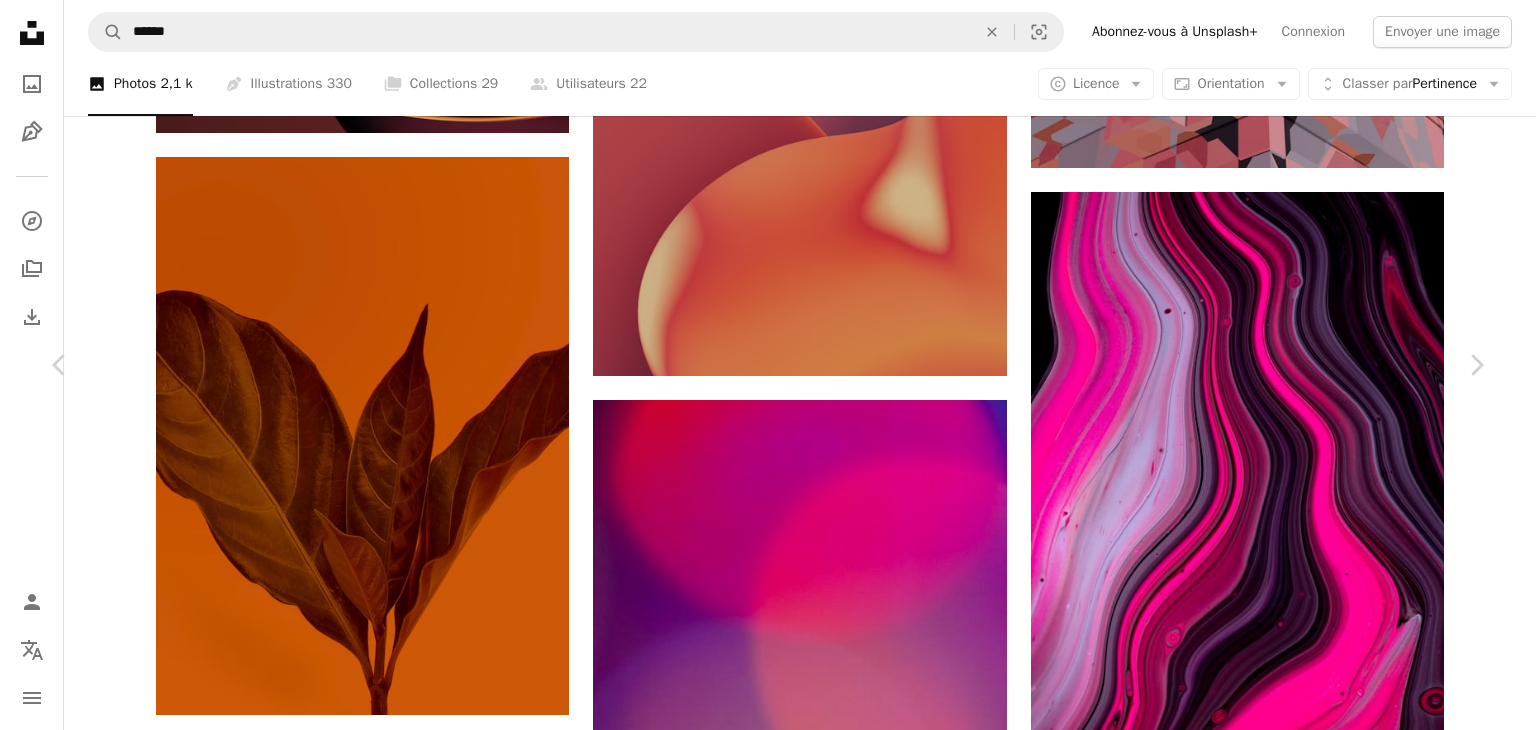 click on "An X shape" at bounding box center [20, 20] 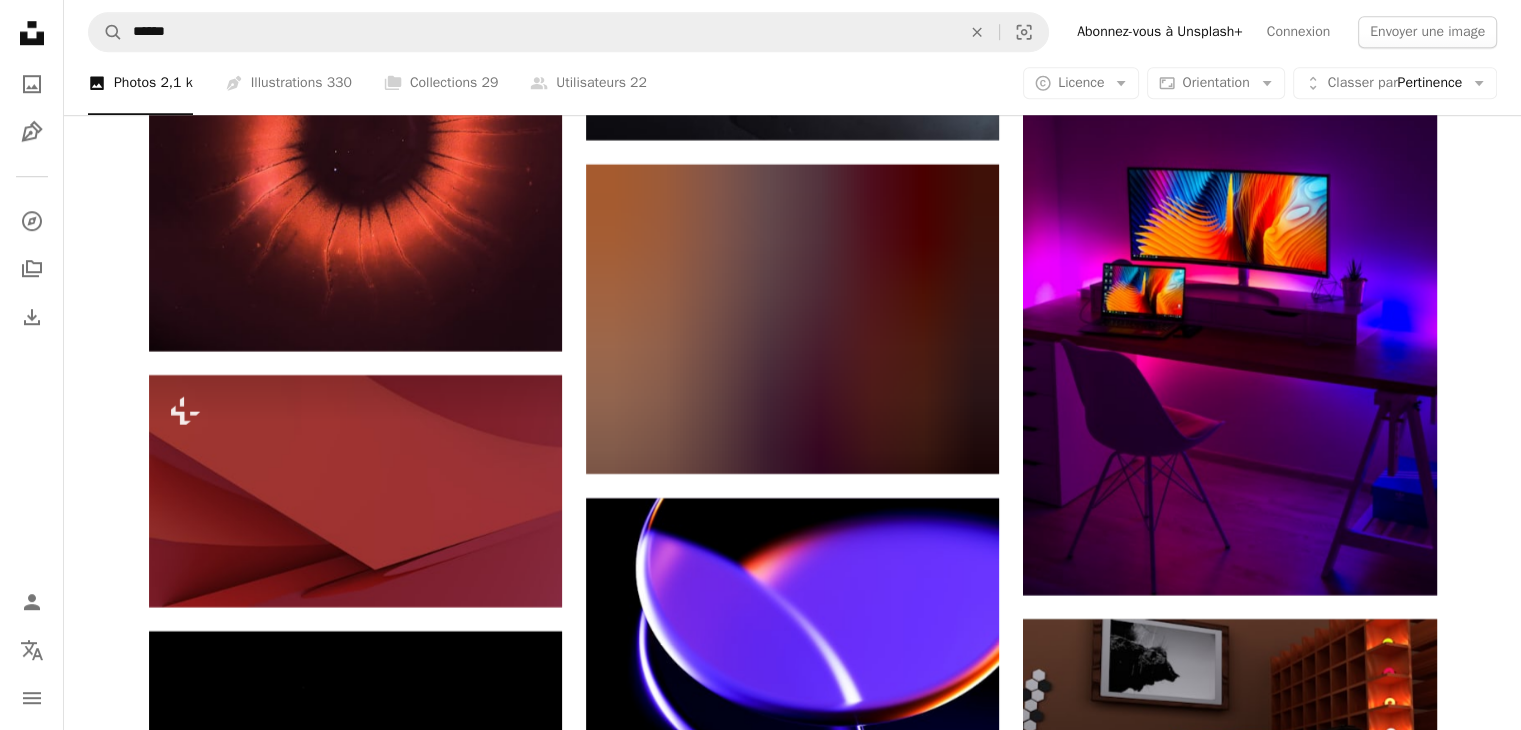 scroll, scrollTop: 24366, scrollLeft: 0, axis: vertical 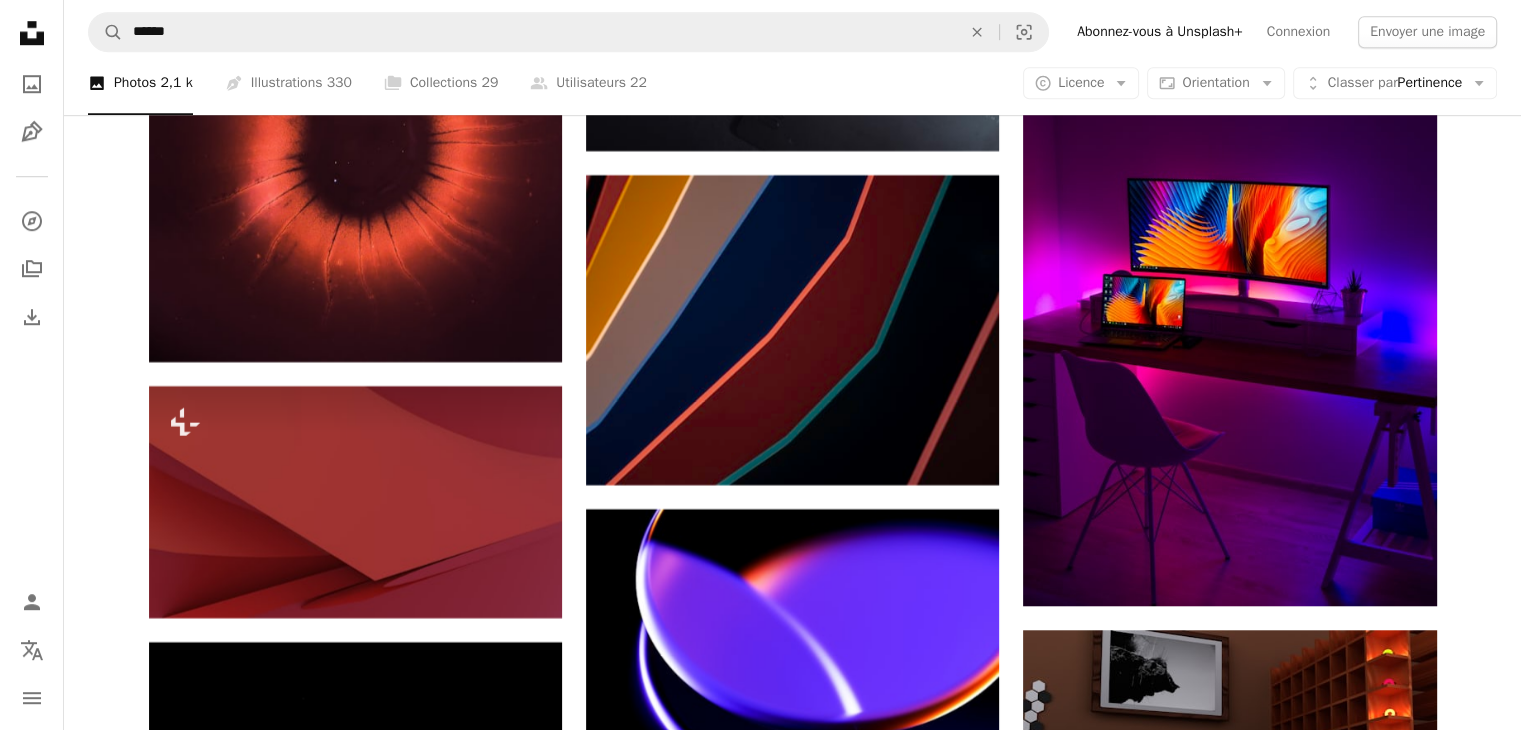 click at bounding box center (1229, 1666) 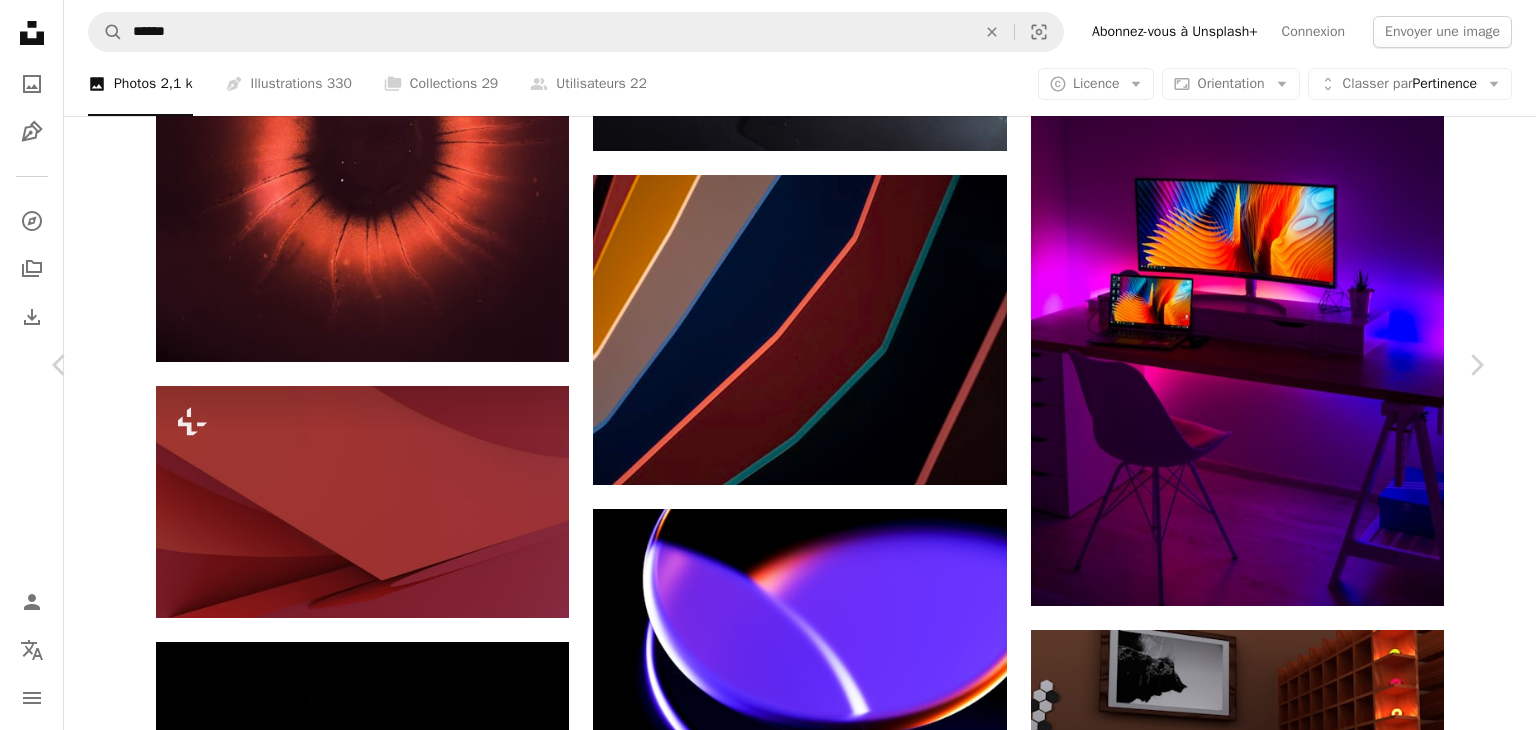 click on "An X shape" at bounding box center [20, 20] 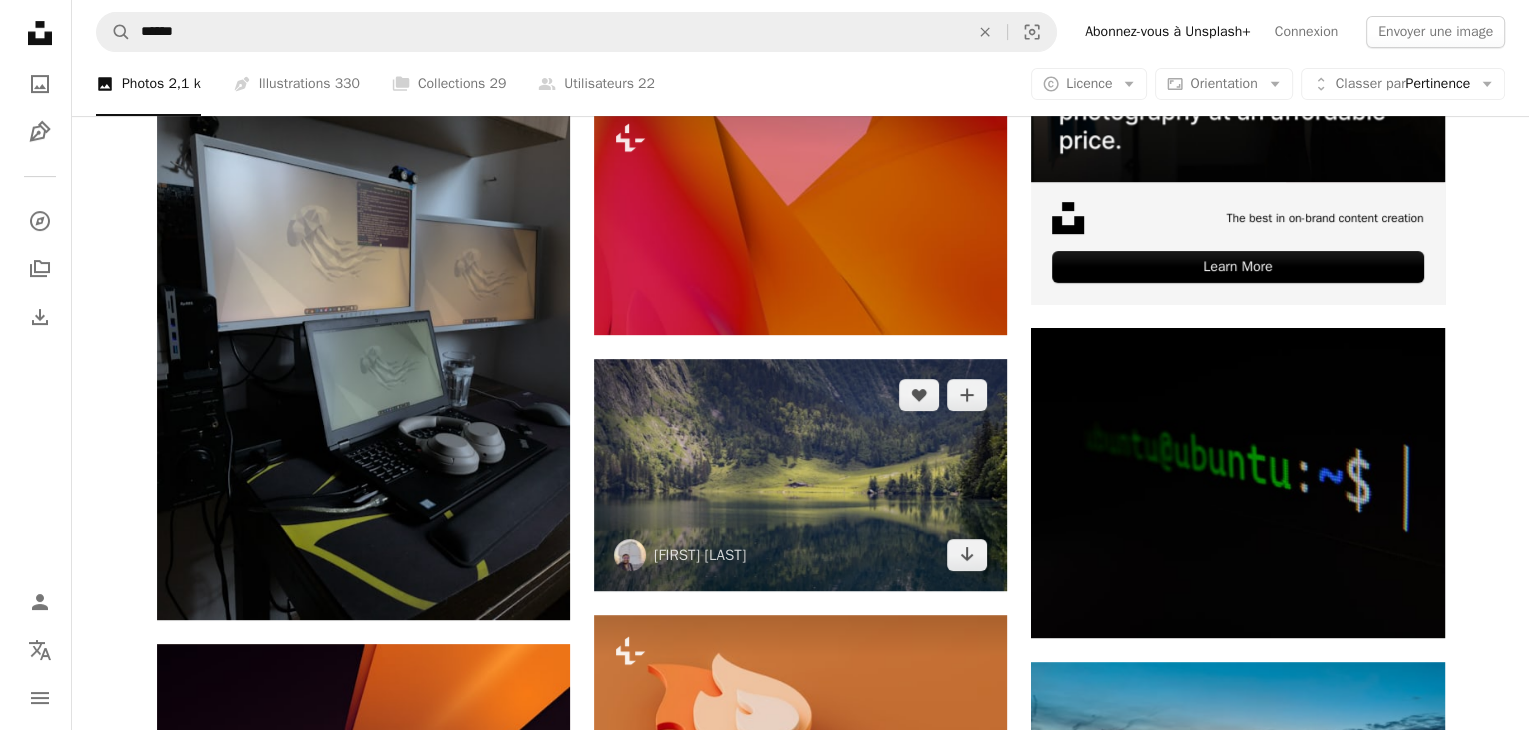 scroll, scrollTop: 716, scrollLeft: 0, axis: vertical 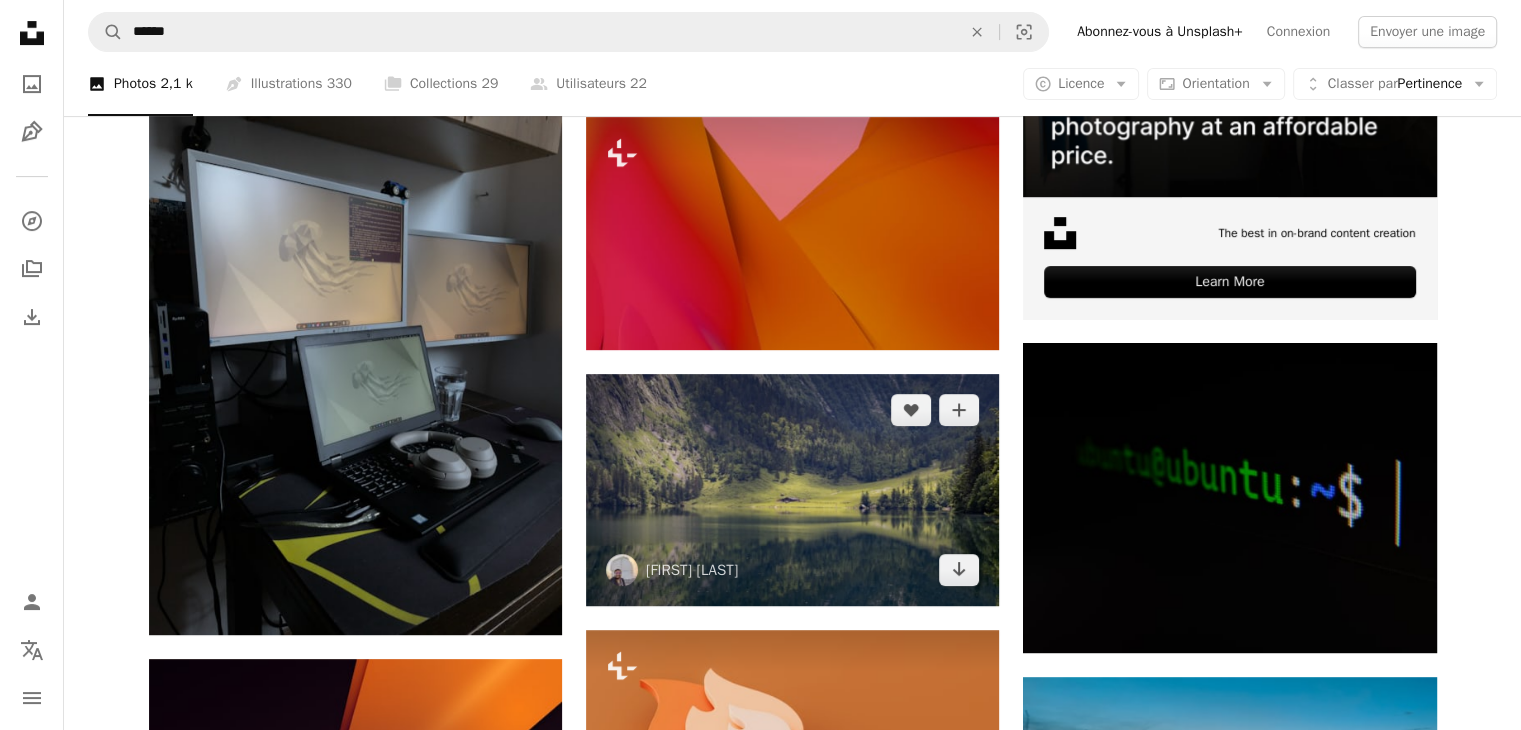 click at bounding box center (792, 490) 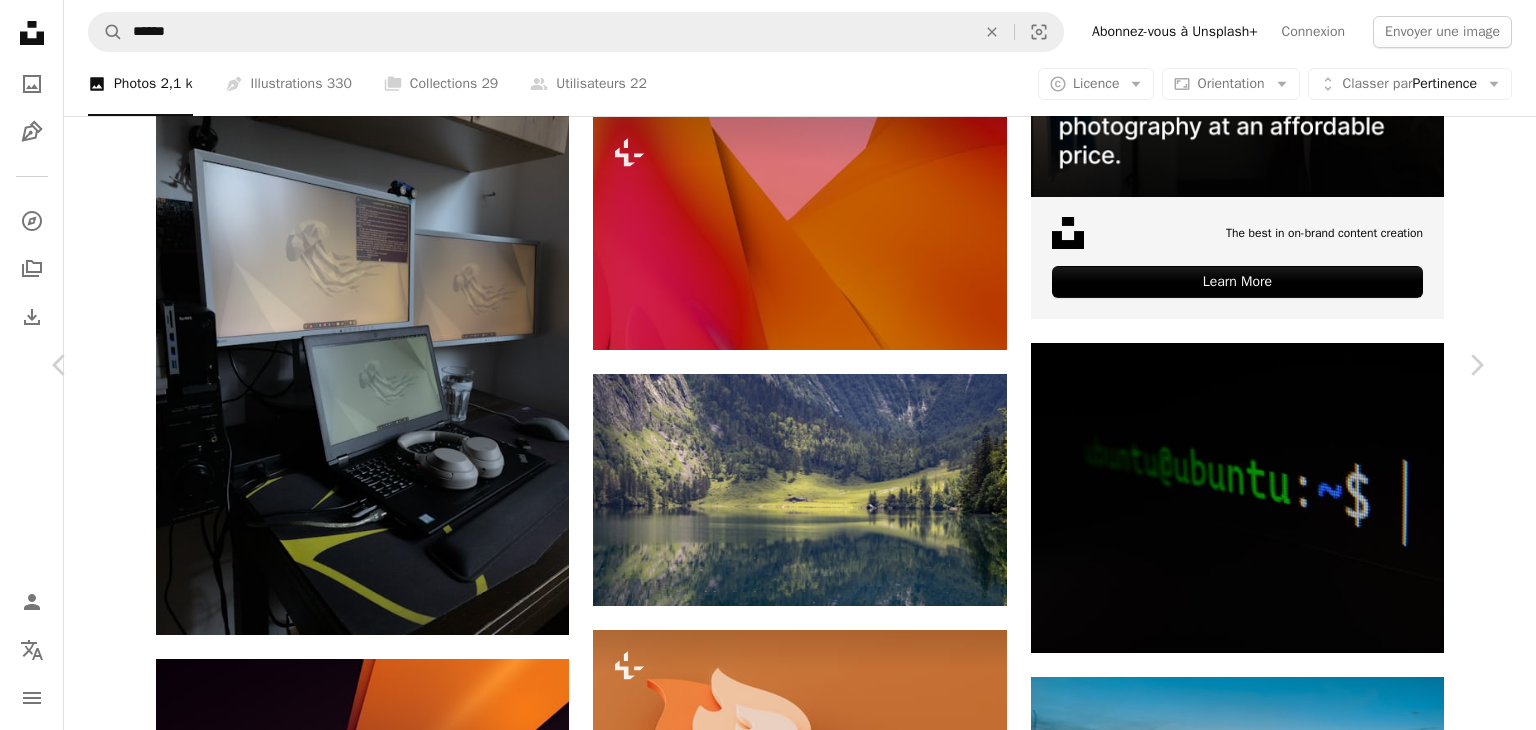 click on "Télécharger gratuitement" at bounding box center (1254, 28780) 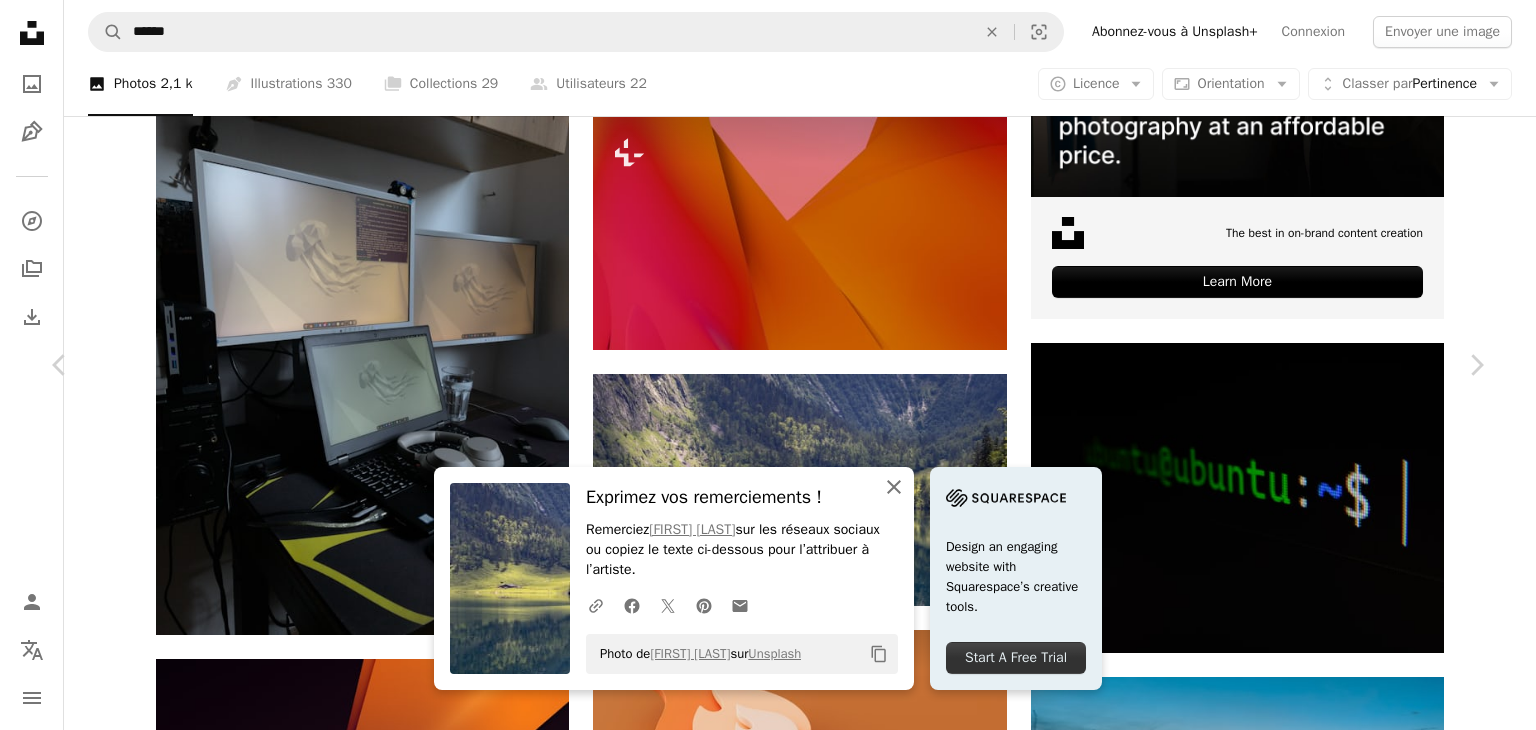 click on "An X shape" 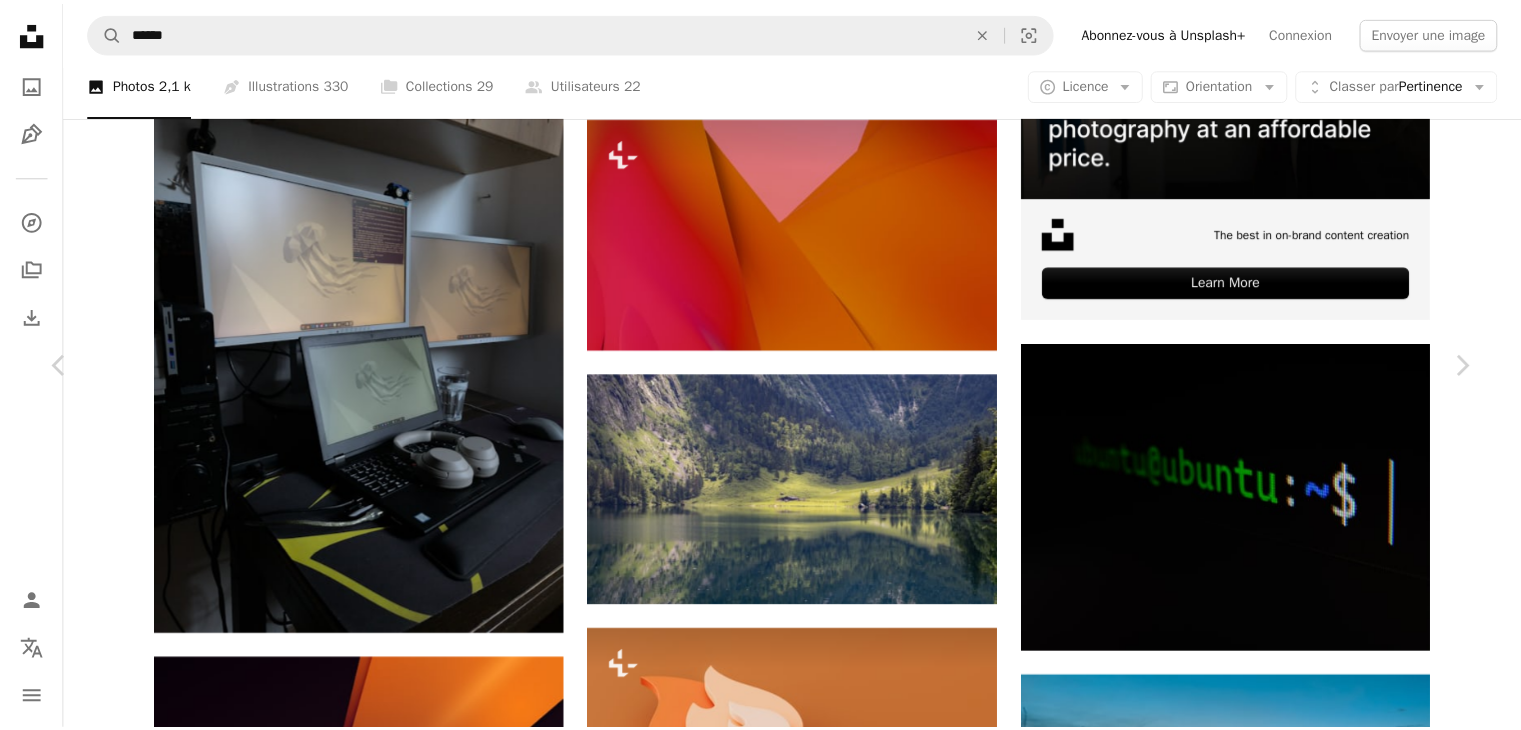 scroll, scrollTop: 2416, scrollLeft: 0, axis: vertical 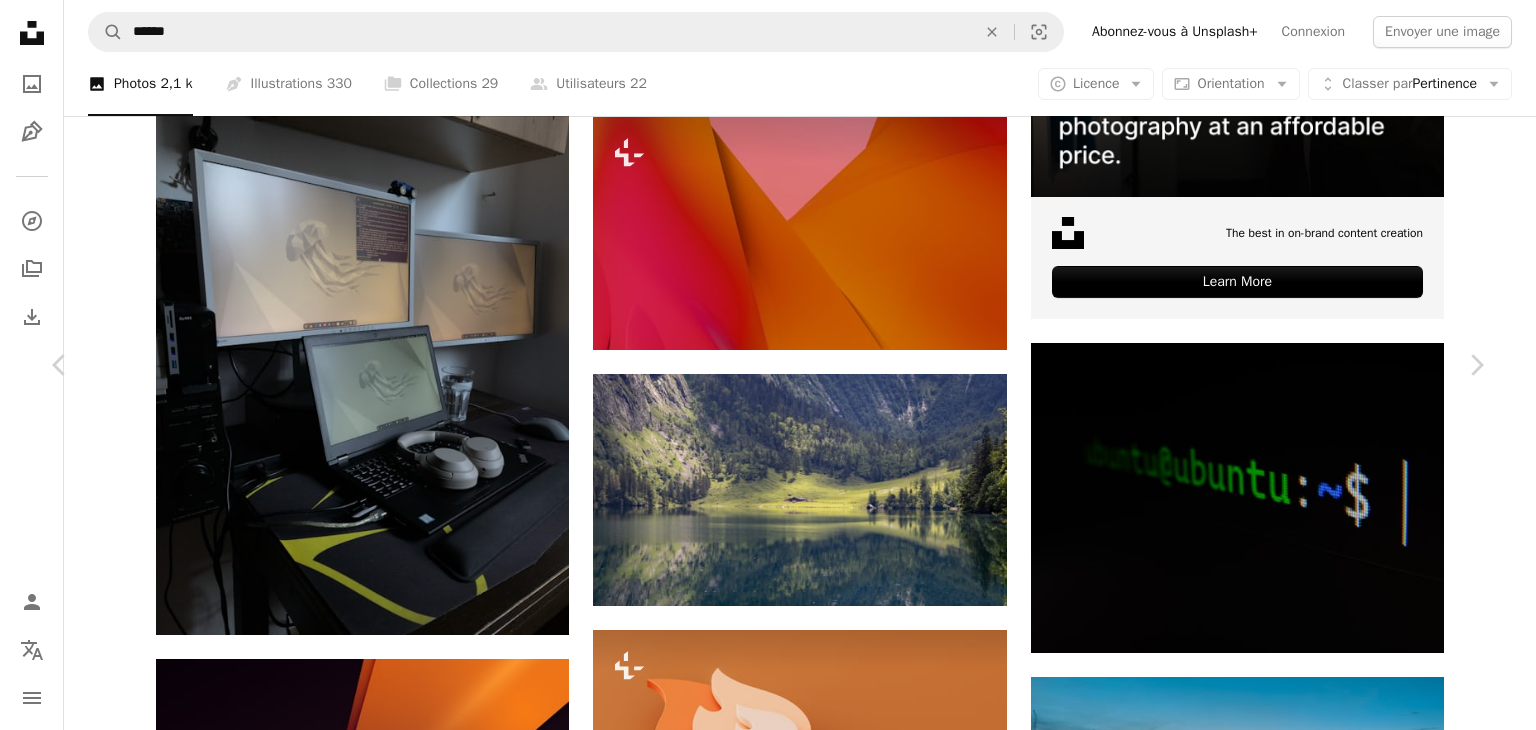 click on "An X shape" at bounding box center [20, 20] 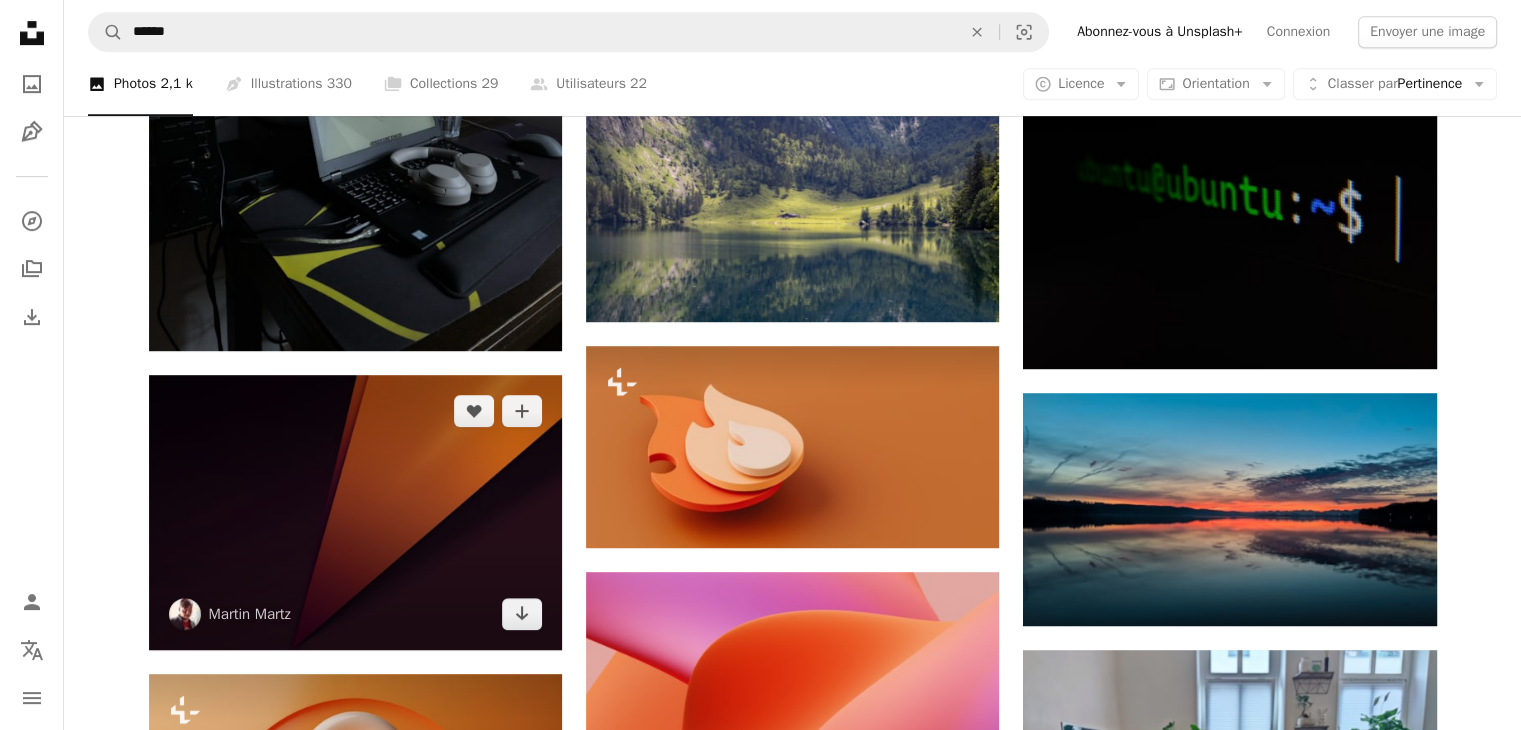 scroll, scrollTop: 1033, scrollLeft: 0, axis: vertical 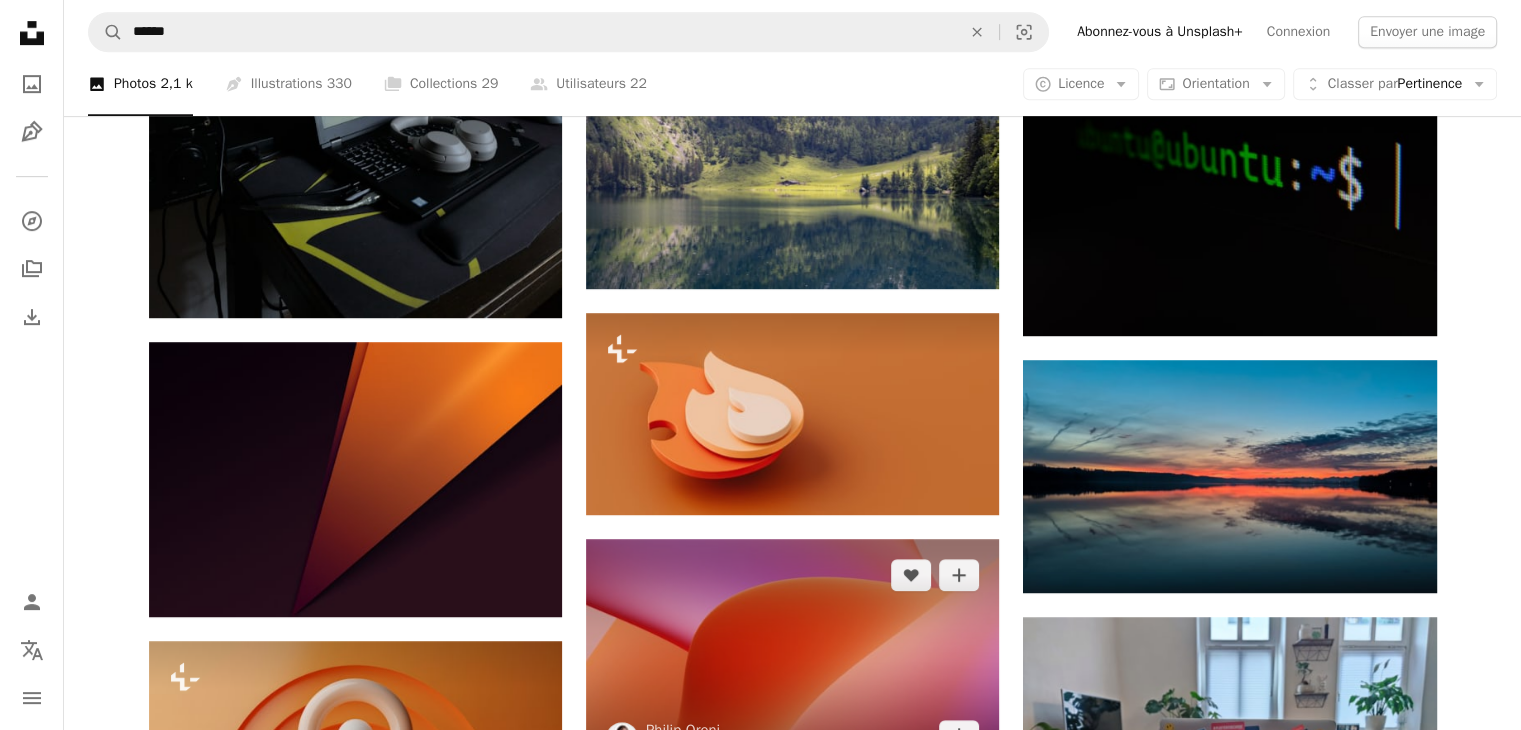 click at bounding box center (792, 655) 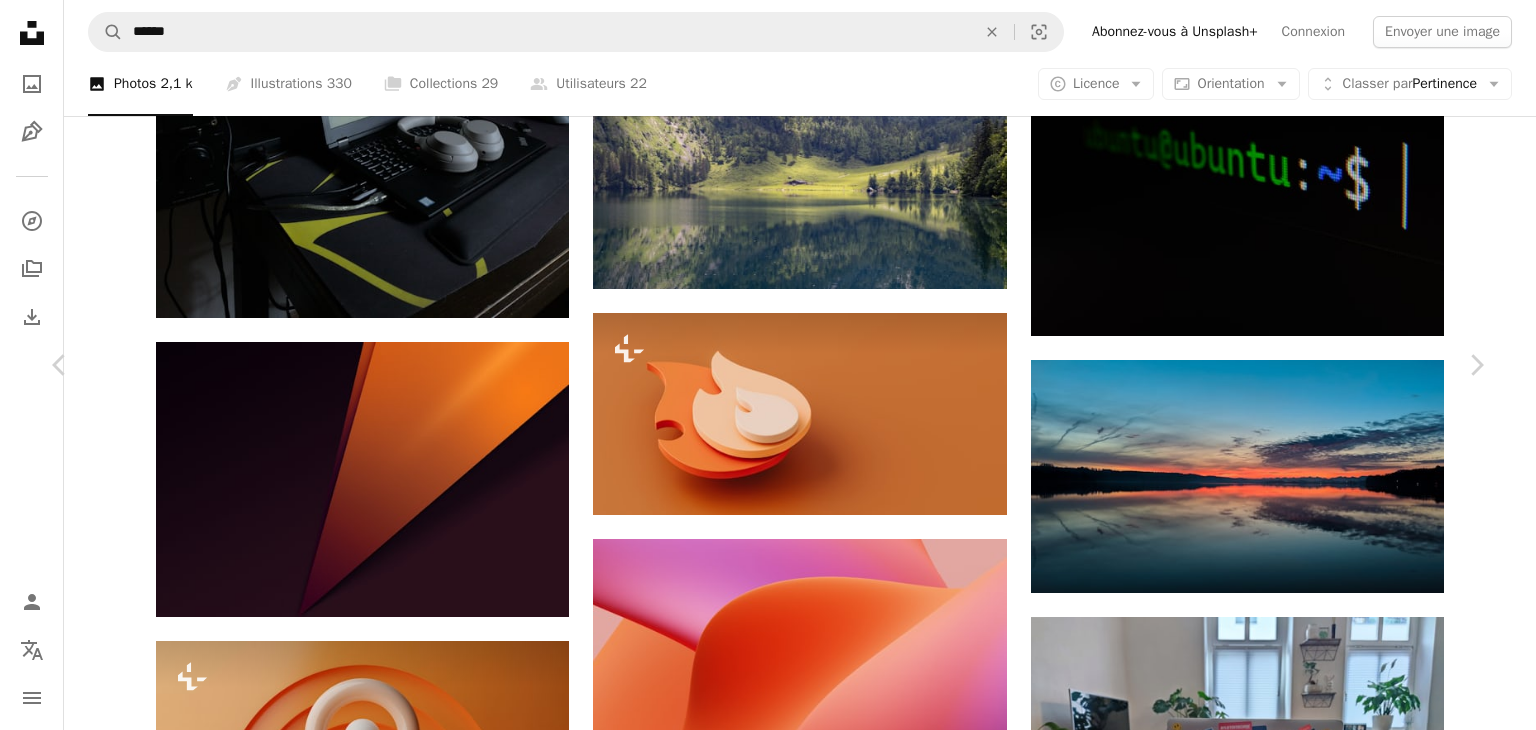 click on "Télécharger gratuitement" at bounding box center [1254, 28464] 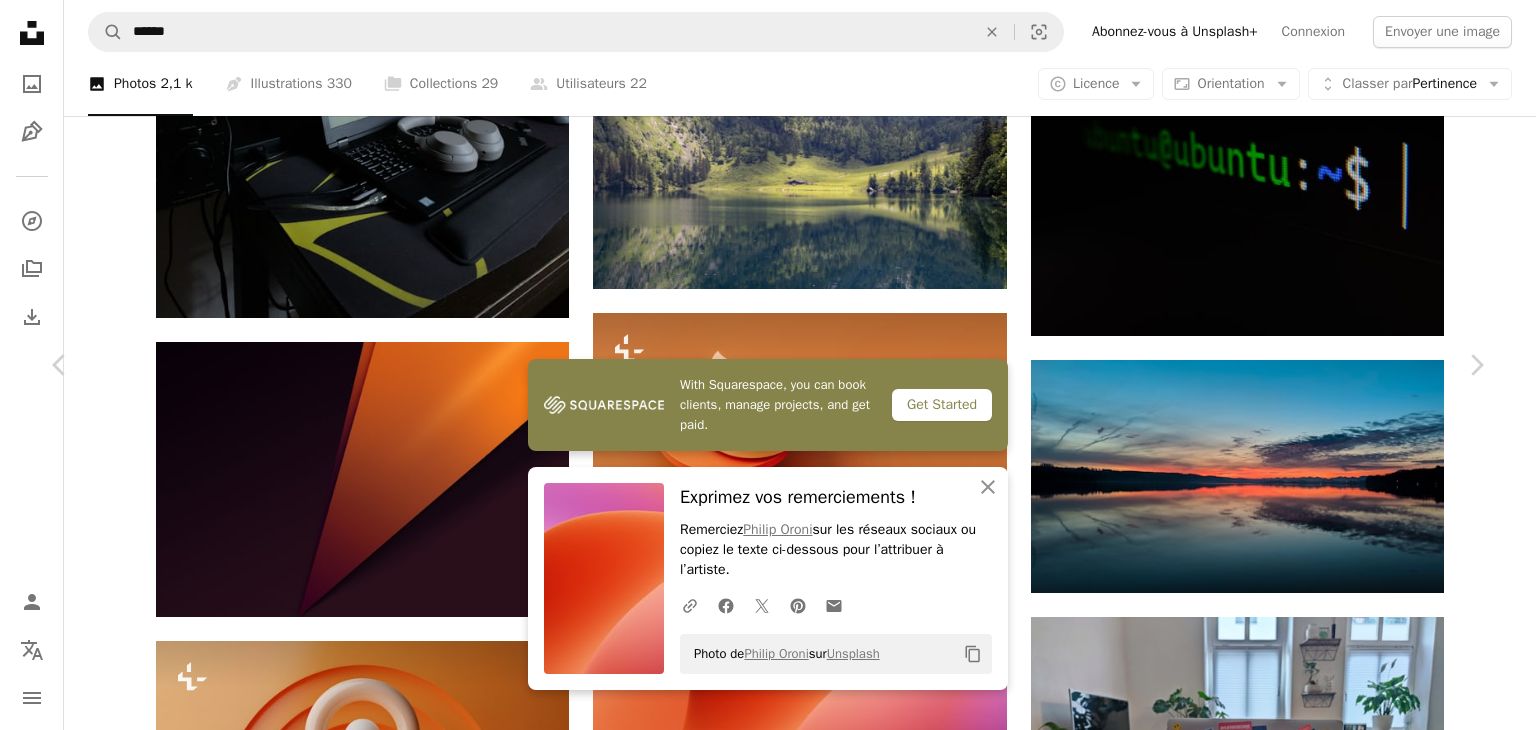 click on "An X shape" at bounding box center [20, 20] 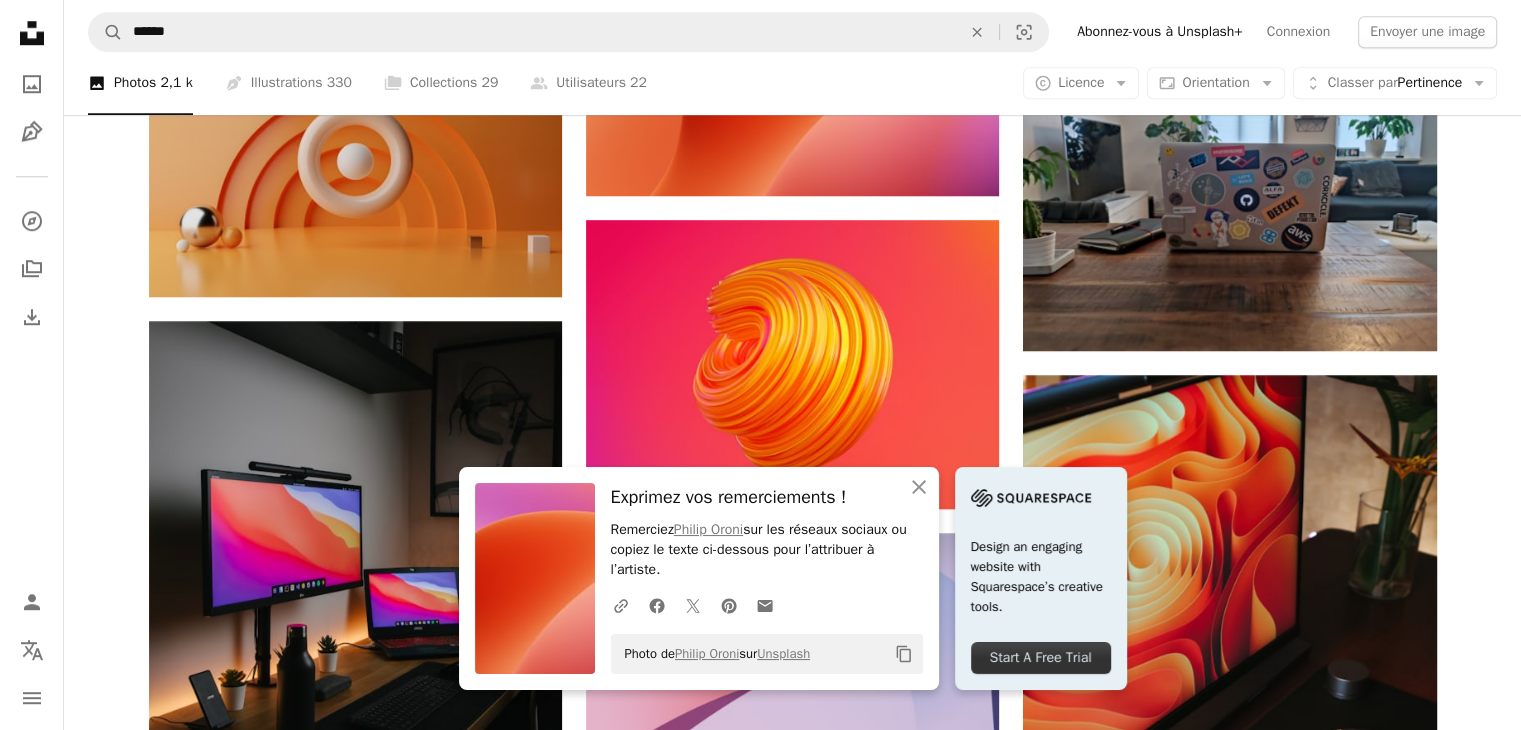 scroll, scrollTop: 1616, scrollLeft: 0, axis: vertical 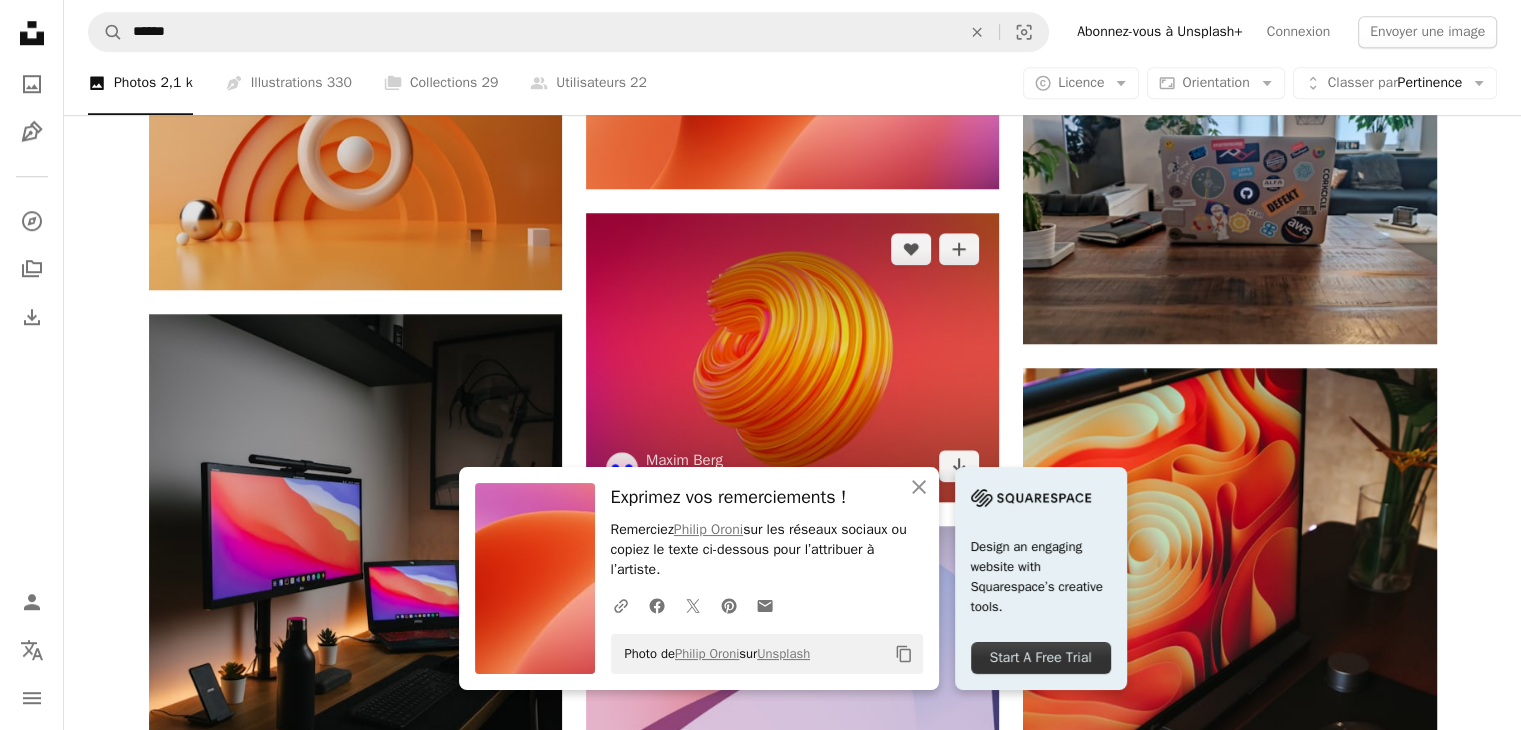 click at bounding box center [792, 357] 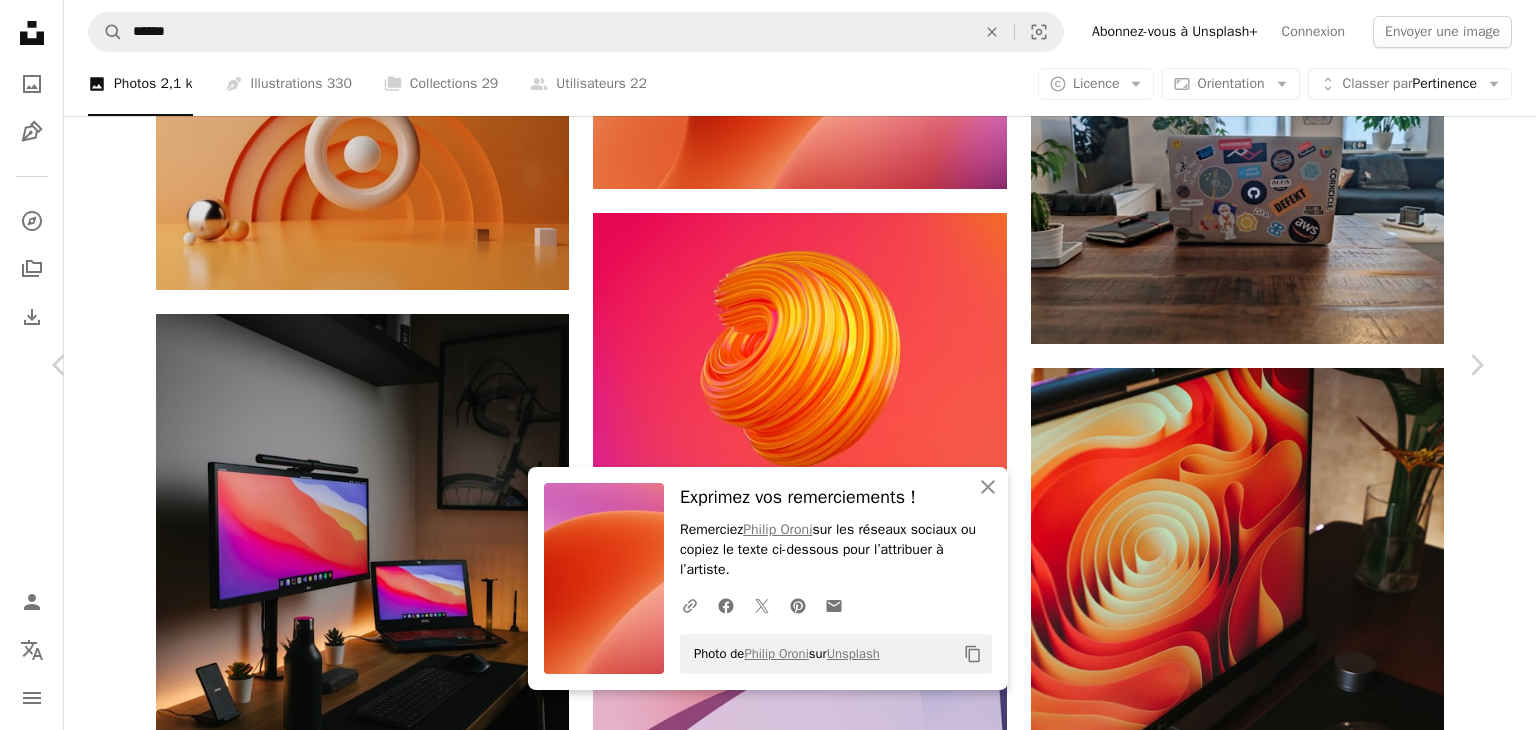 click on "Télécharger gratuitement" at bounding box center [1254, 27881] 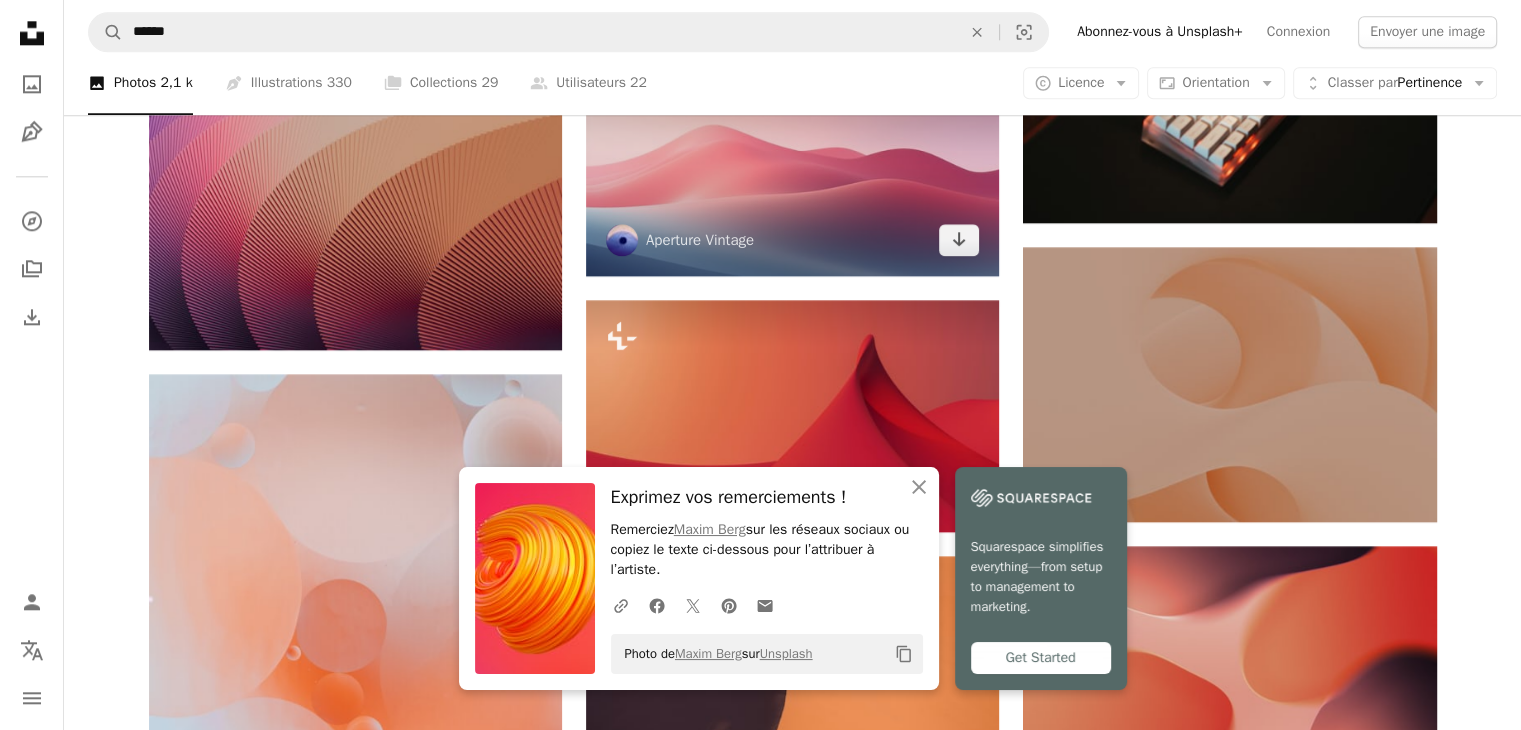 scroll, scrollTop: 2383, scrollLeft: 0, axis: vertical 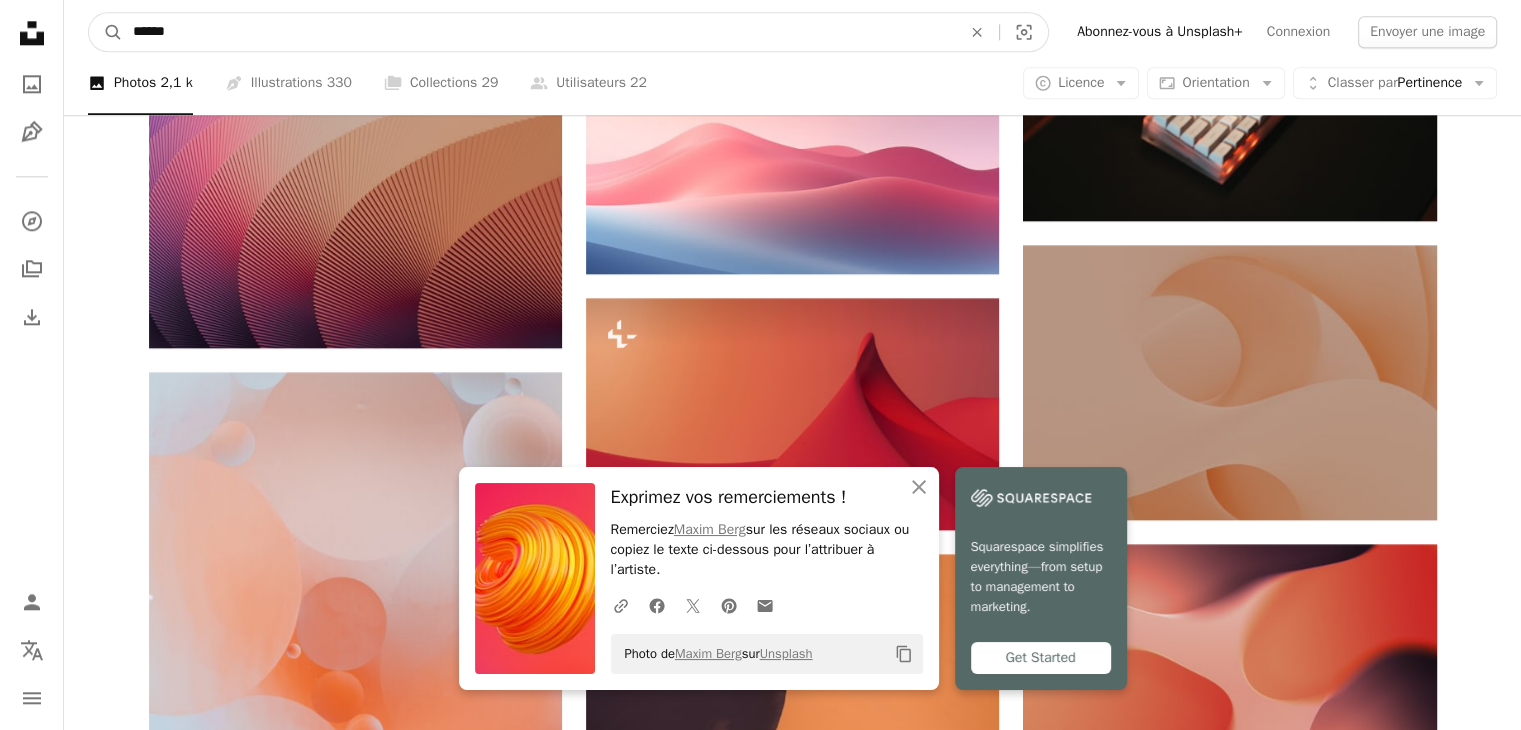 click on "******" at bounding box center (539, 32) 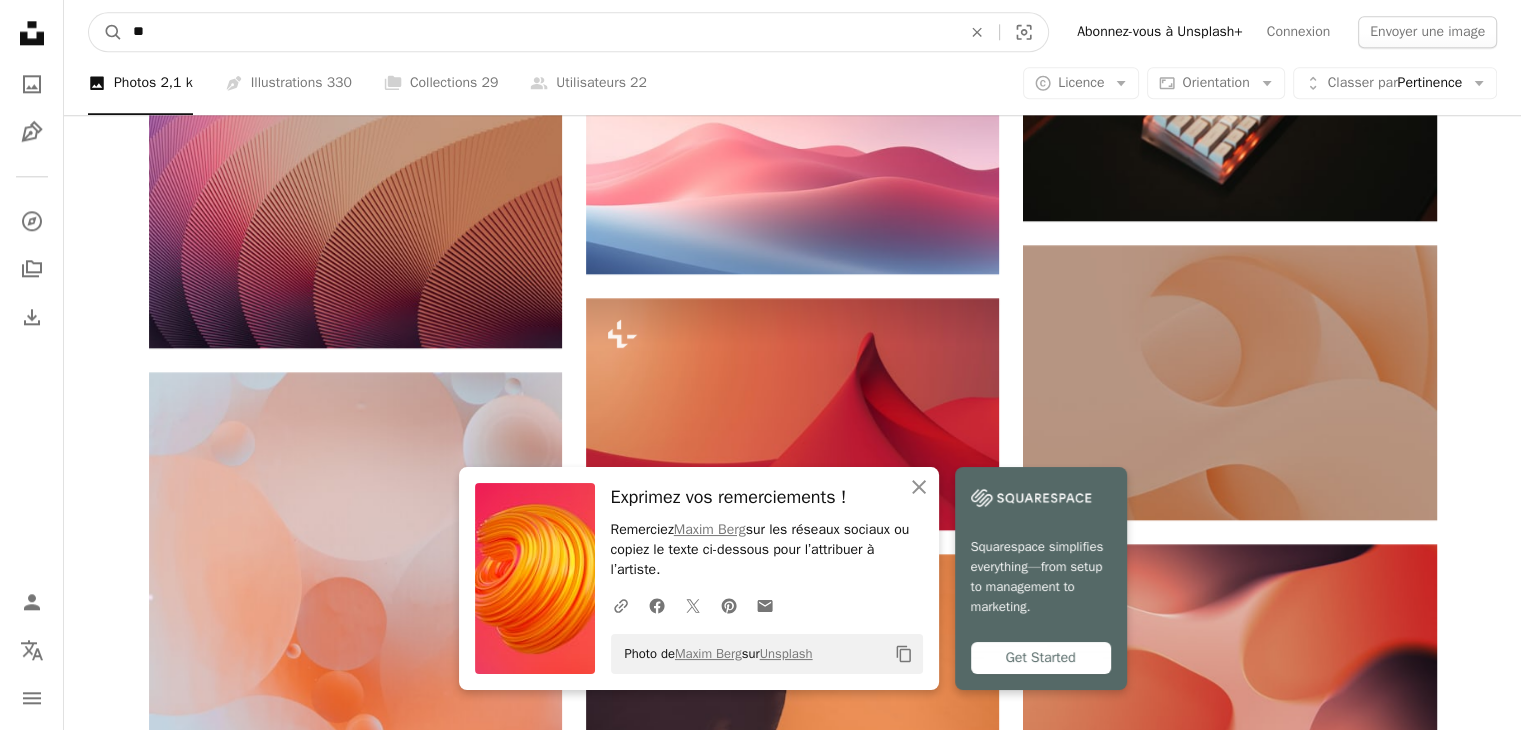 type on "*" 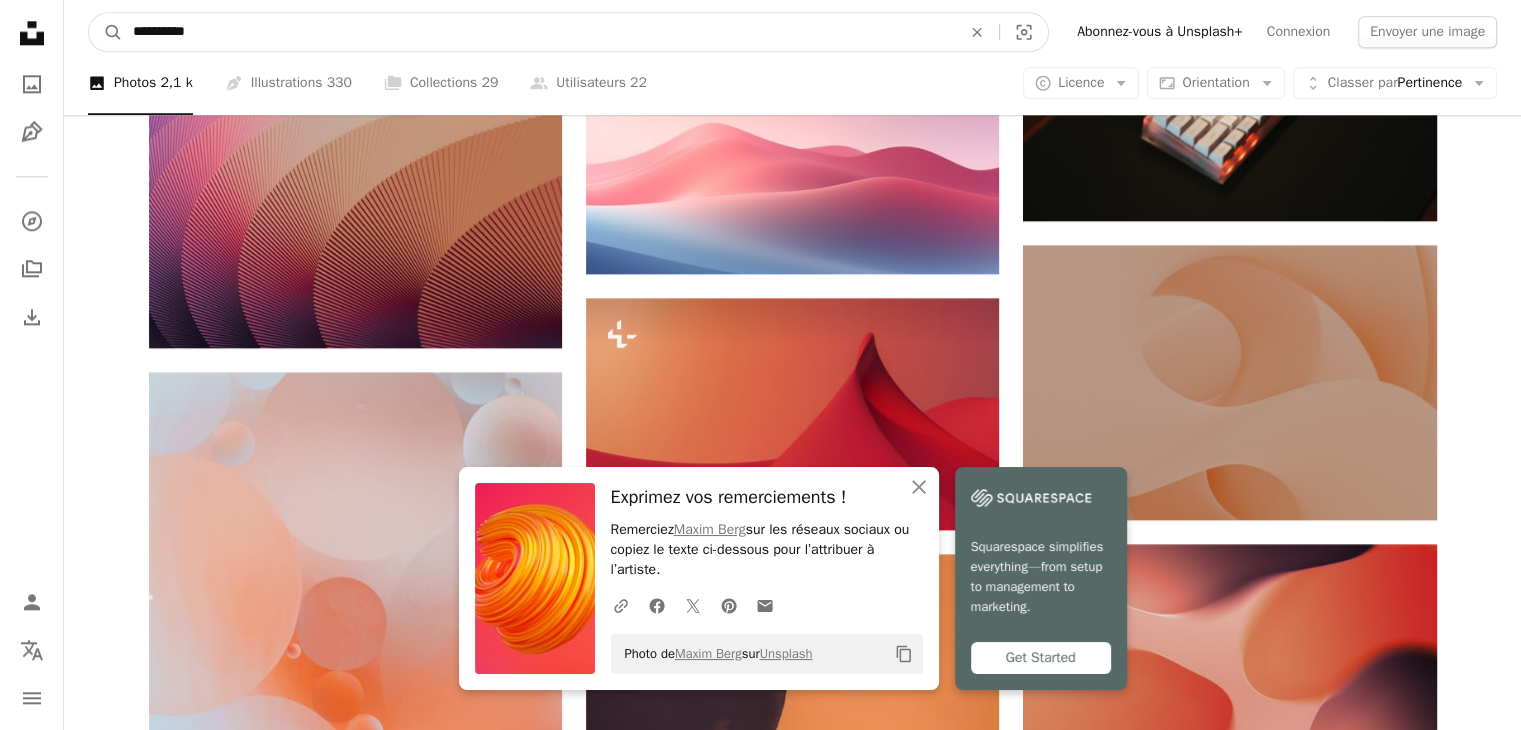 type on "**********" 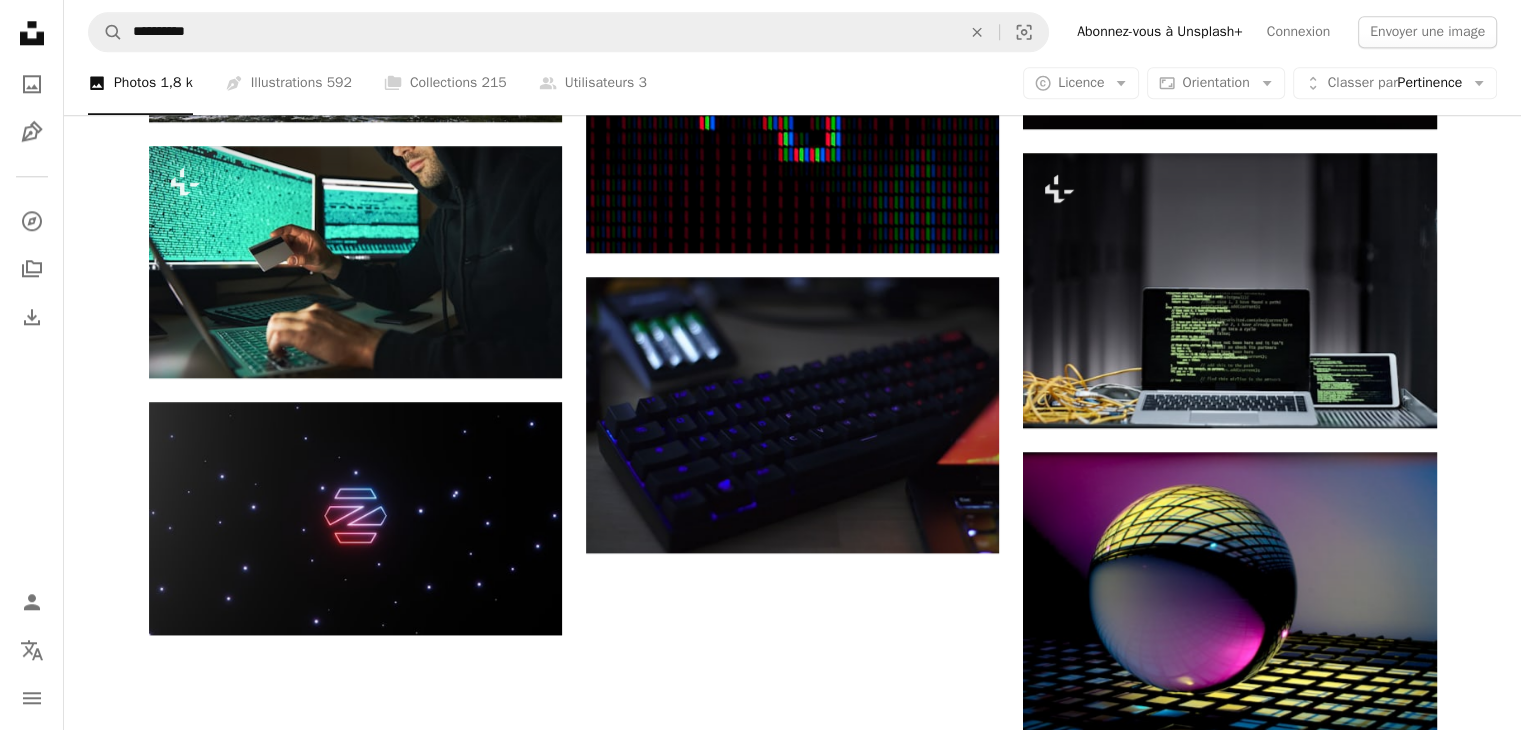 scroll, scrollTop: 2266, scrollLeft: 0, axis: vertical 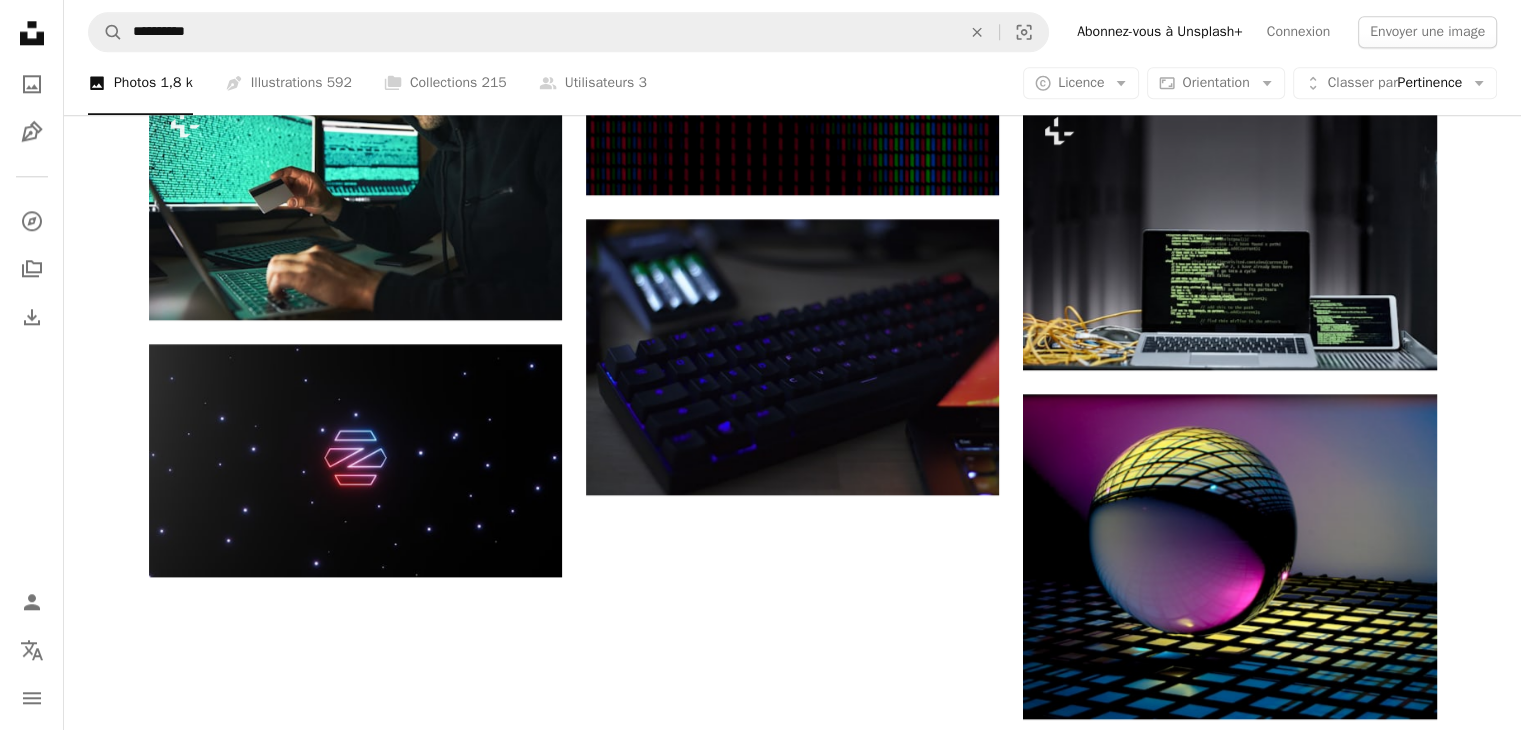 click on "Plus de résultats" at bounding box center [793, 1740] 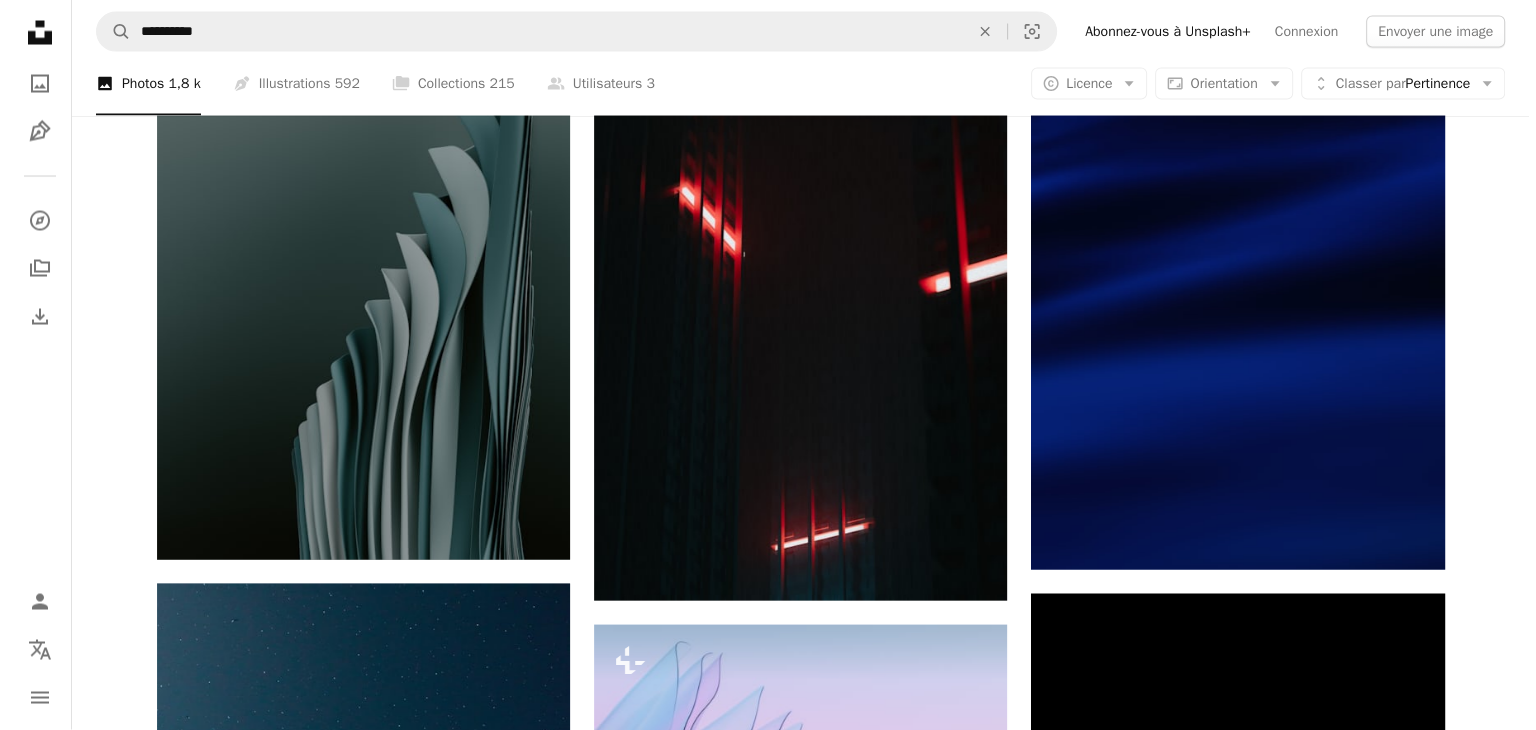 scroll, scrollTop: 26716, scrollLeft: 0, axis: vertical 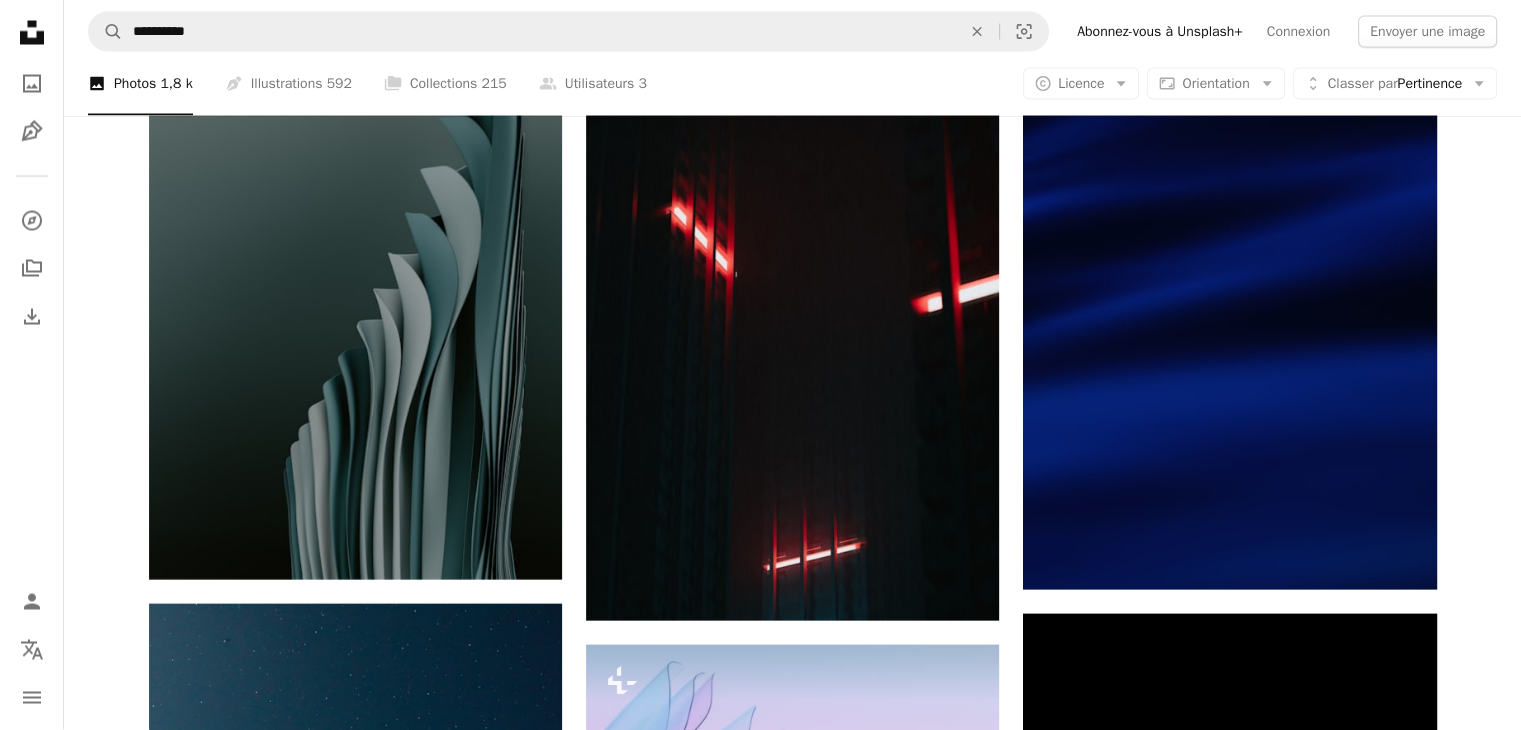 click at bounding box center [1229, 1696] 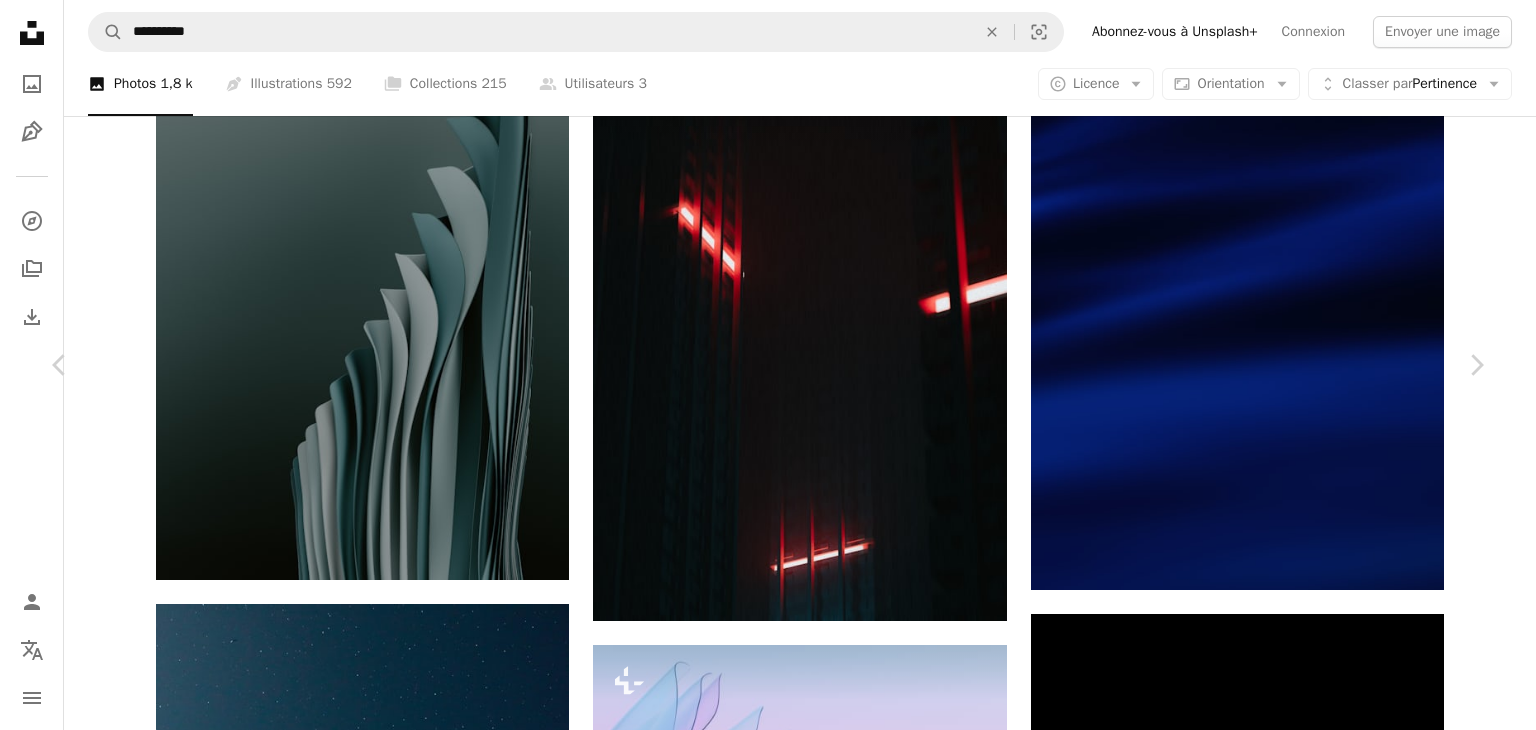 click on "Télécharger gratuitement" at bounding box center (1254, 7360) 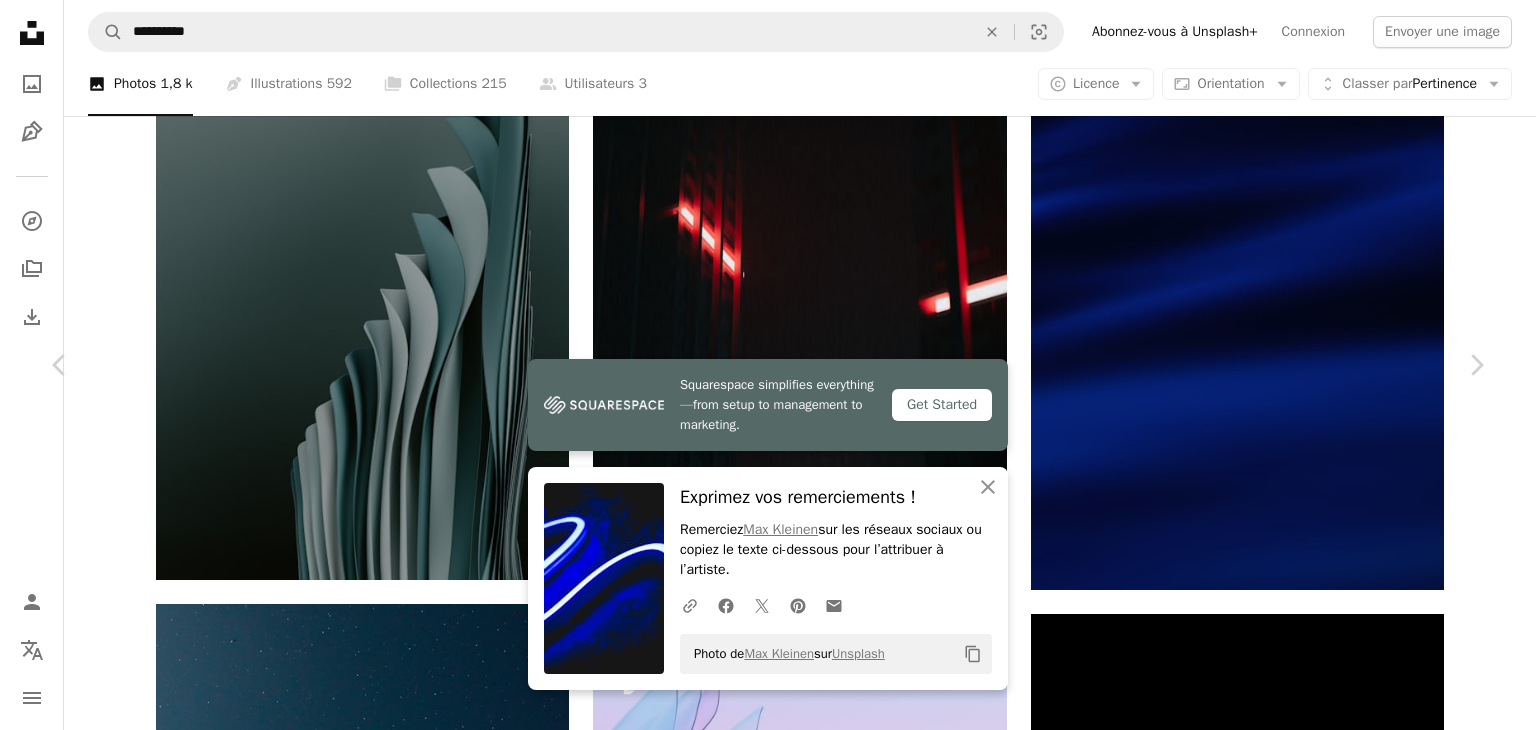 scroll, scrollTop: 2400, scrollLeft: 0, axis: vertical 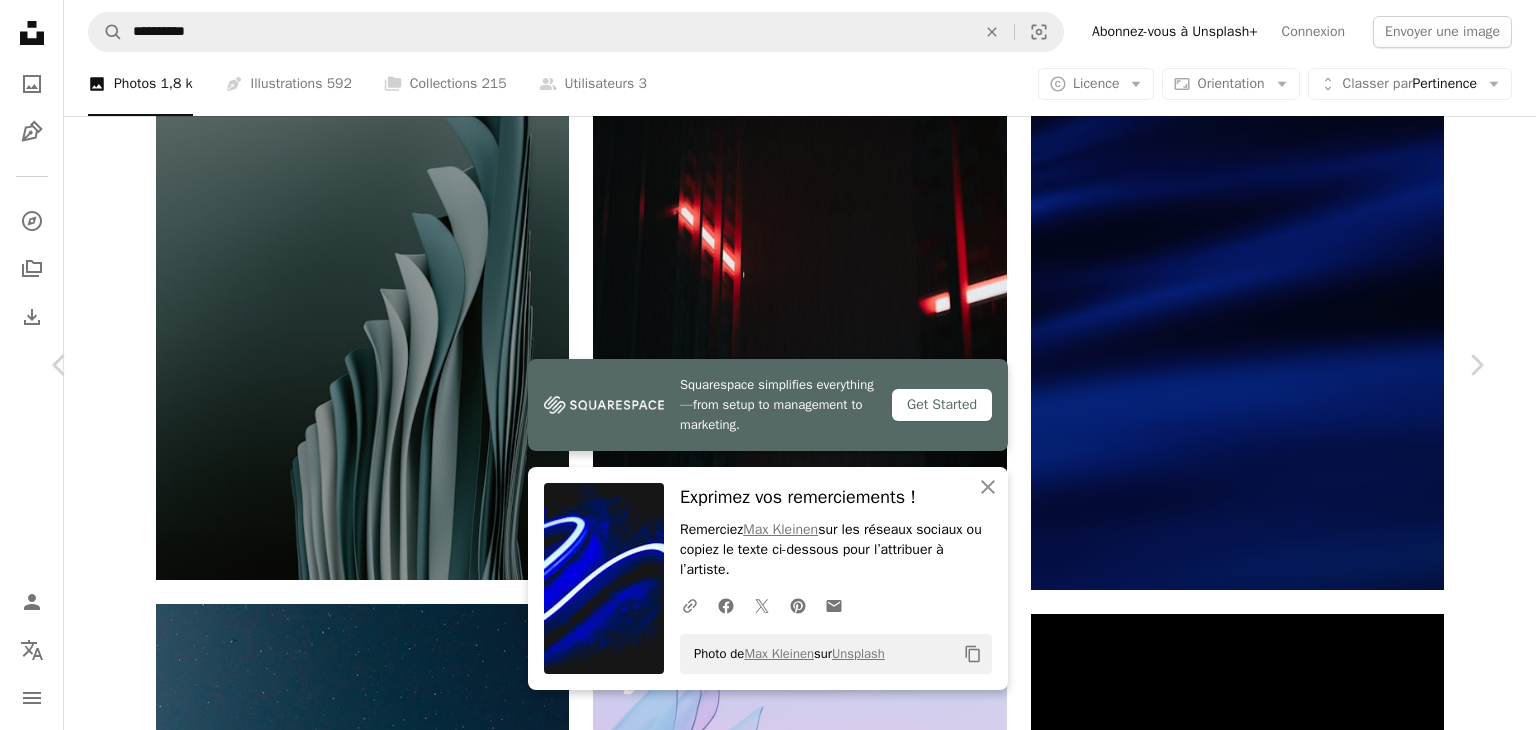 click on "Télécharger gratuitement" at bounding box center [1254, 7360] 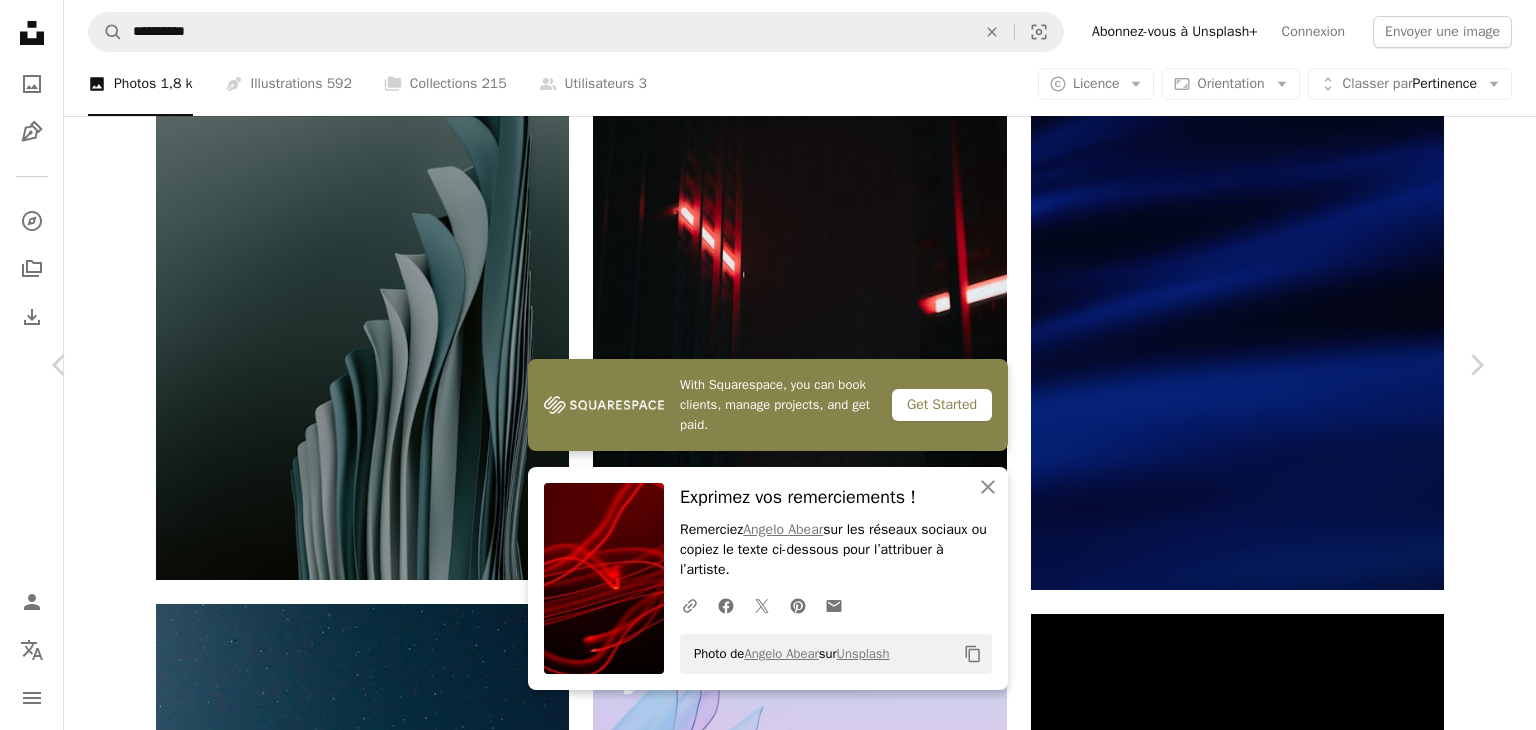 click on "An X shape" at bounding box center [20, 20] 